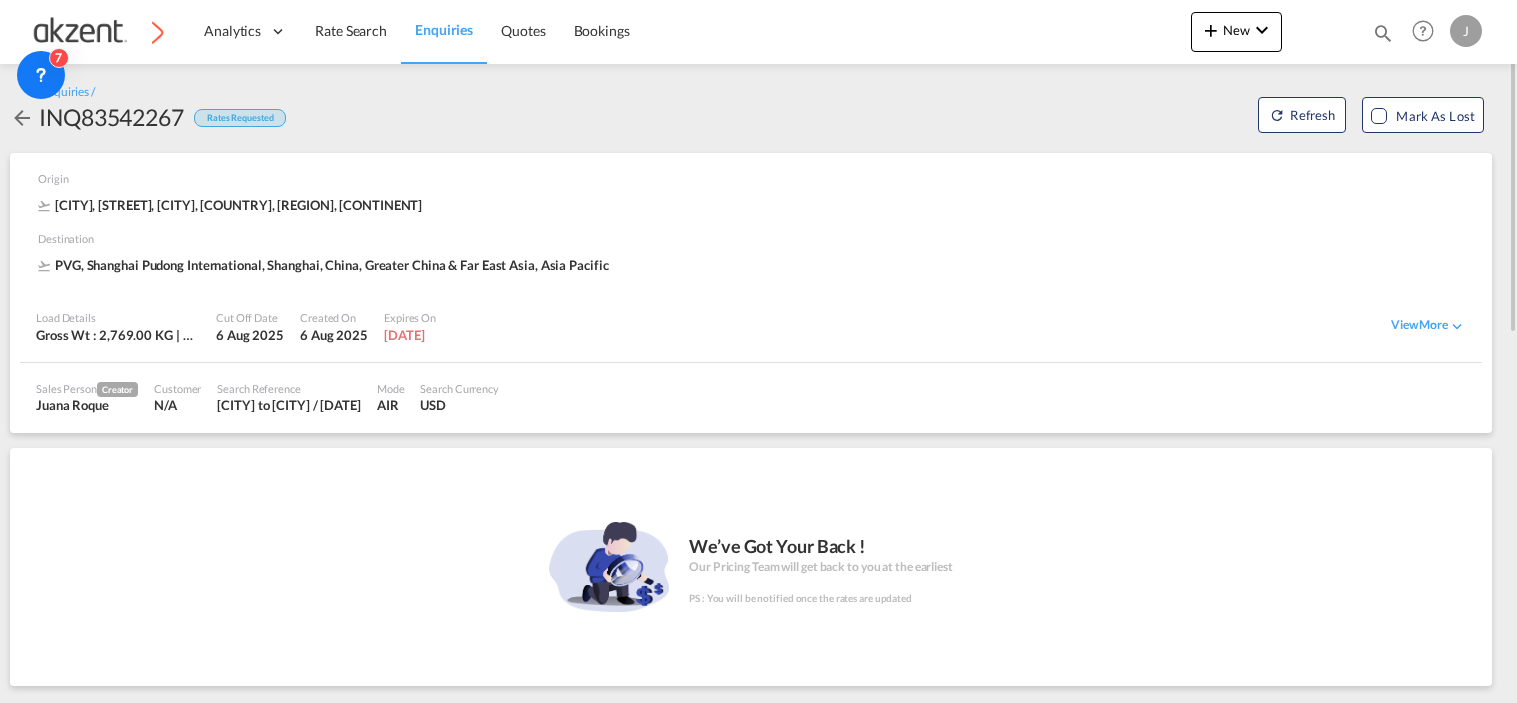 click at bounding box center [1383, 33] 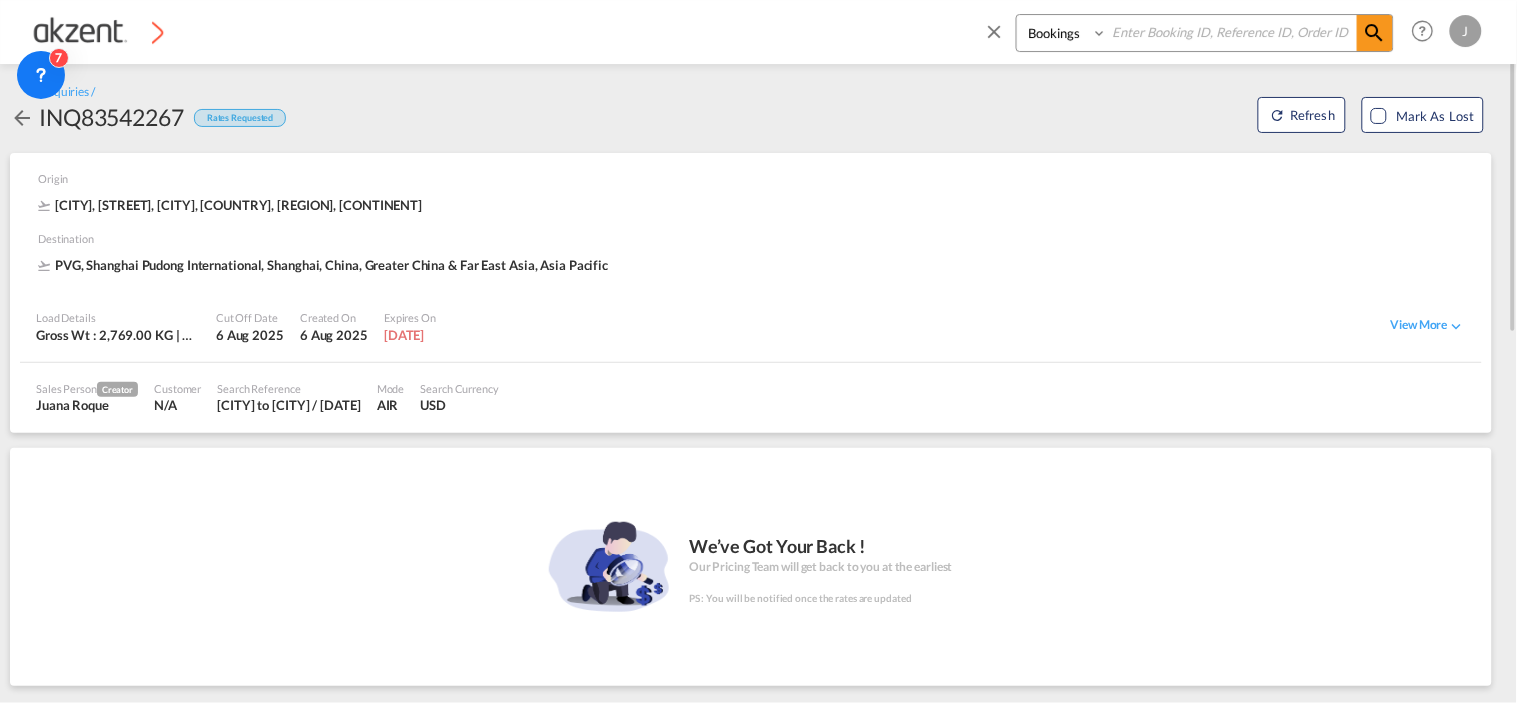 click at bounding box center [1232, 32] 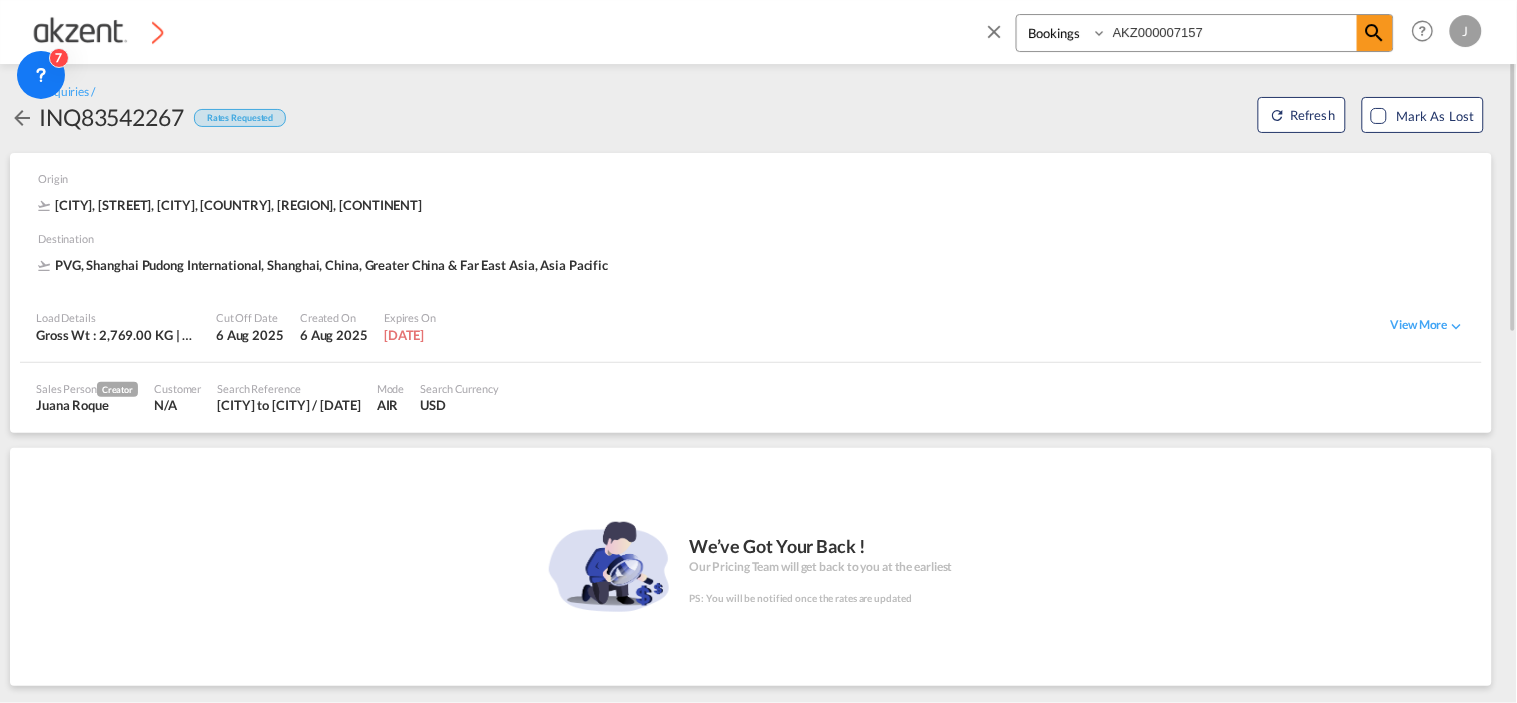 type on "AKZ000007157" 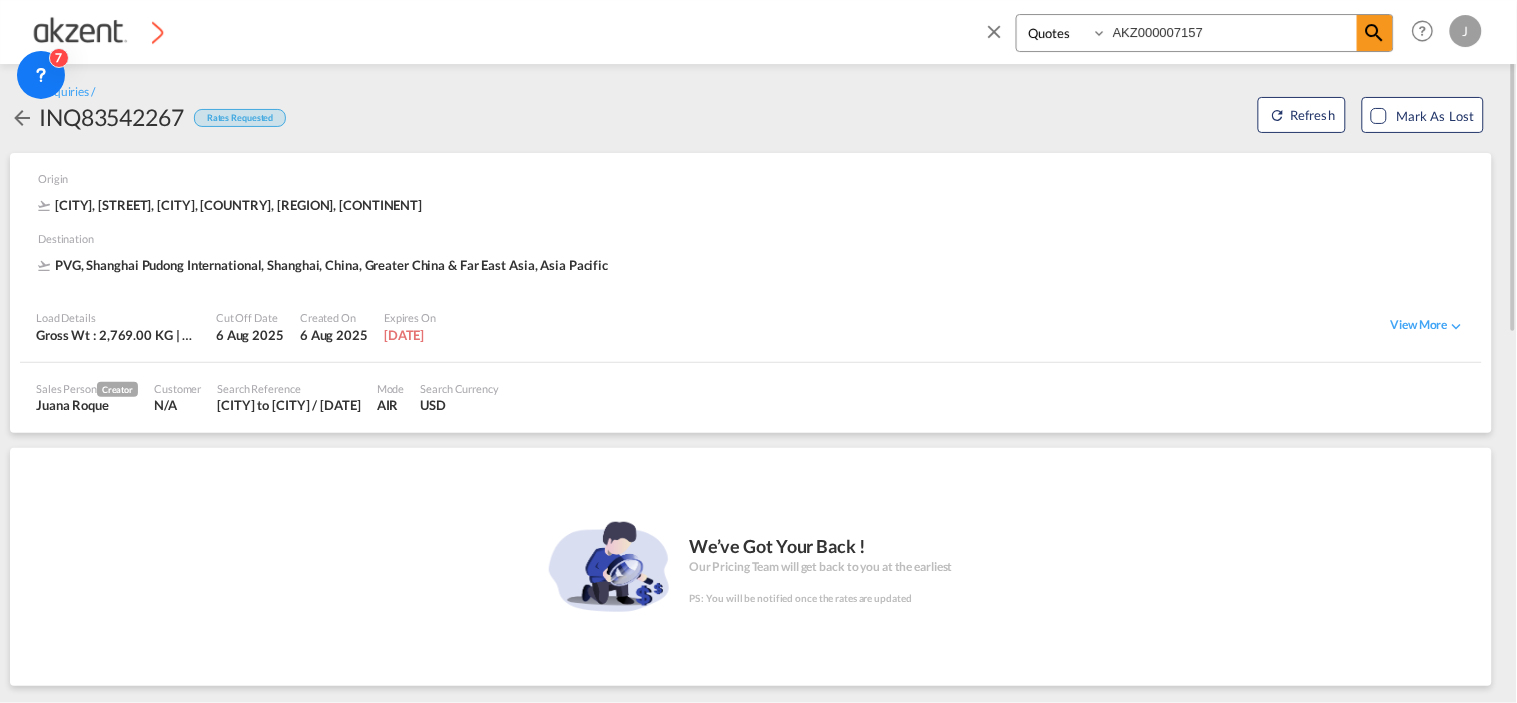 click on "Bookings Quotes Enquiries" at bounding box center [1064, 33] 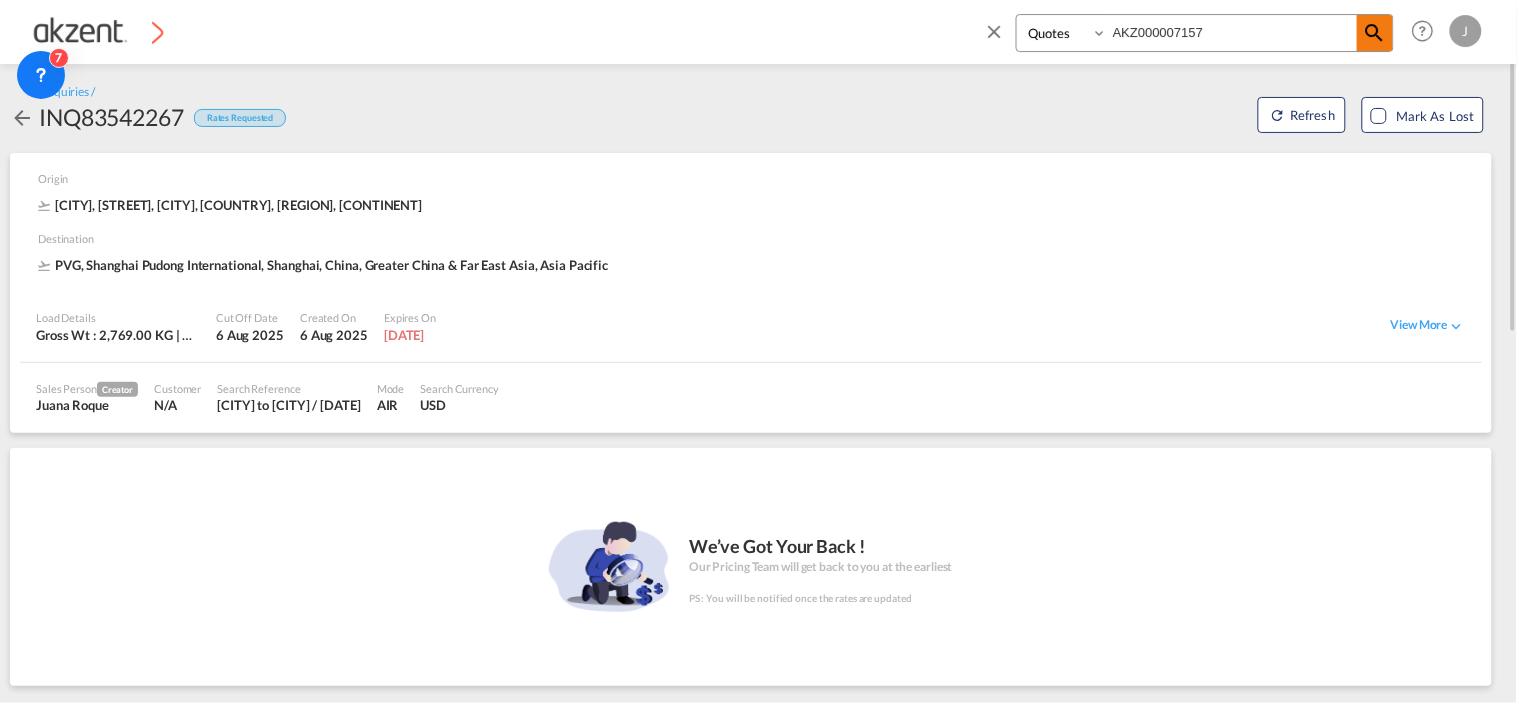 click at bounding box center (1375, 33) 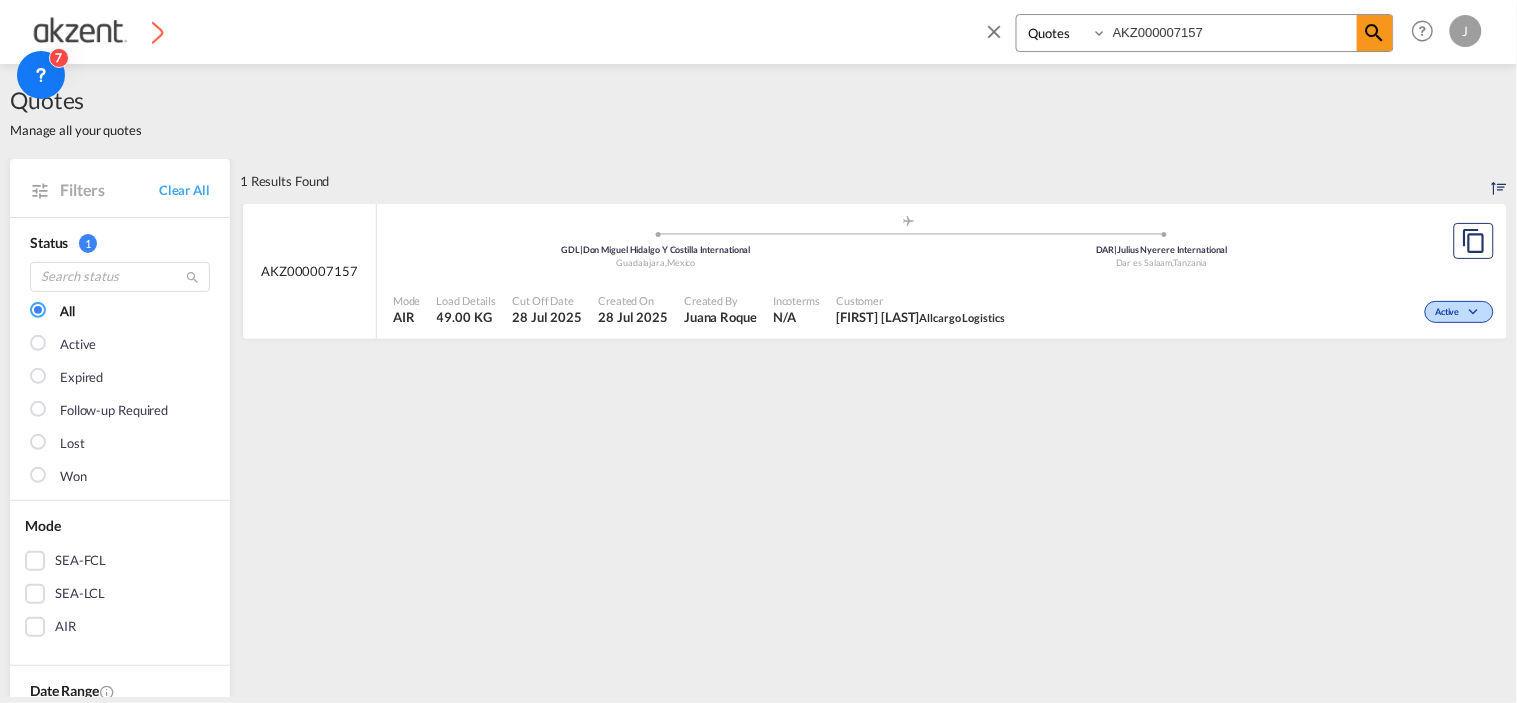 click on "Dar es Salaam  ,  Tanzania" at bounding box center [1162, 263] 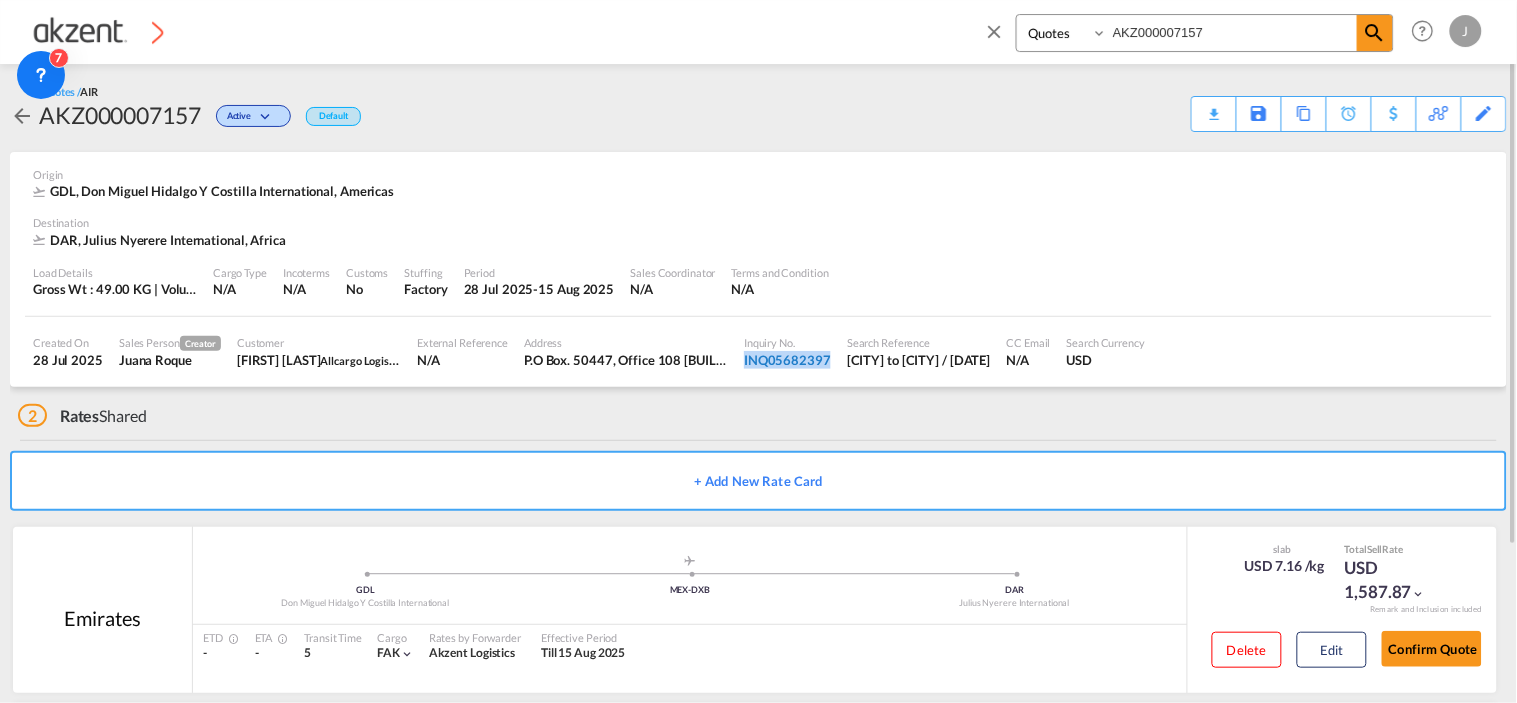 drag, startPoint x: 731, startPoint y: 363, endPoint x: 822, endPoint y: 362, distance: 91.00549 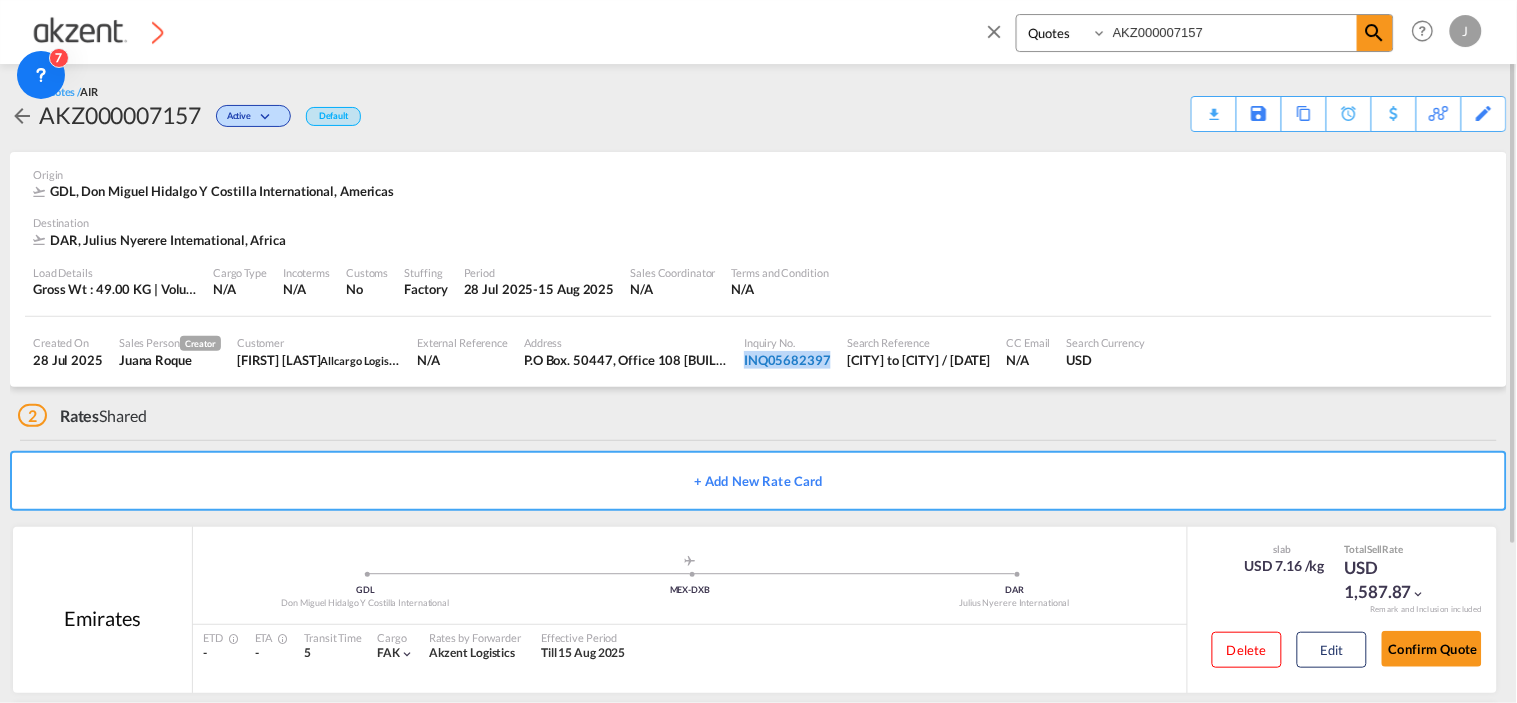 click on "INQ05682397" at bounding box center (787, 360) 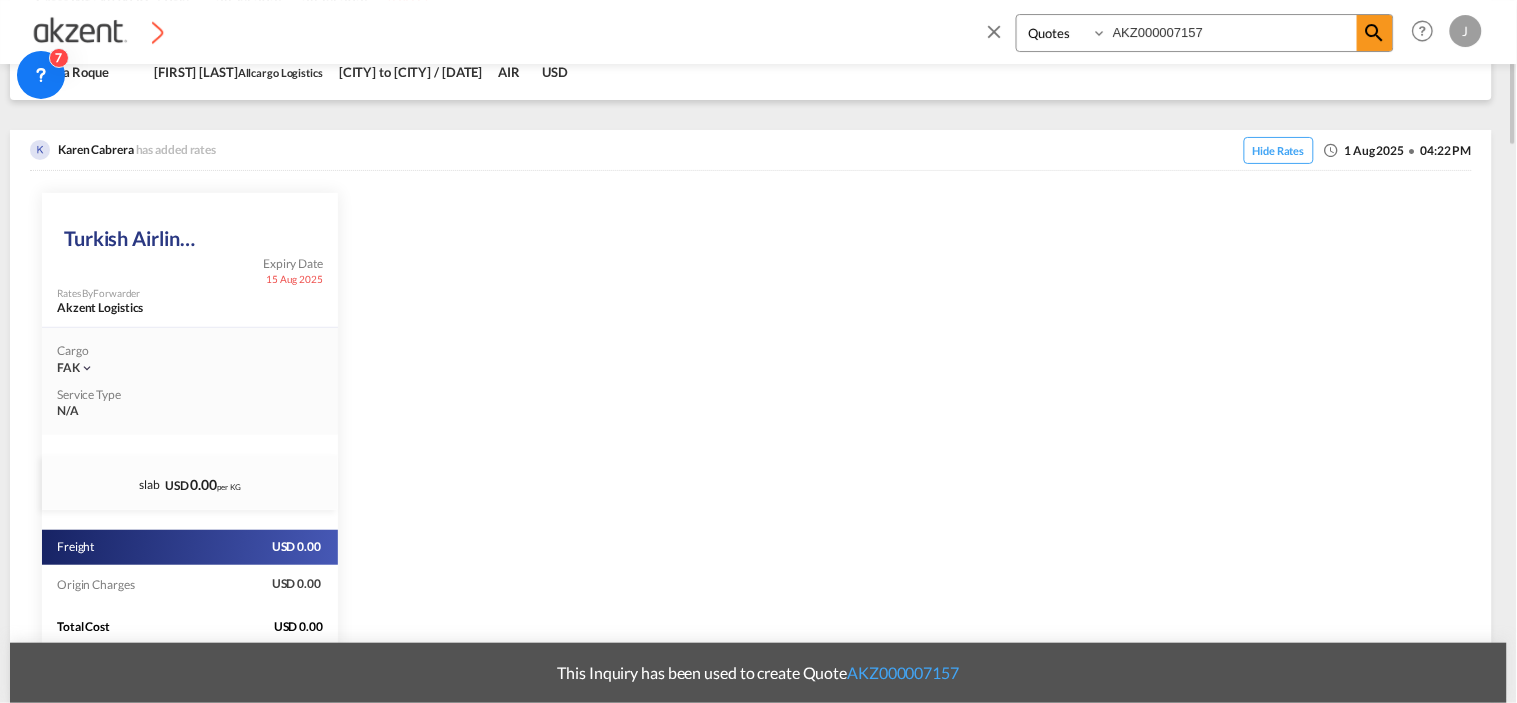 scroll, scrollTop: 0, scrollLeft: 0, axis: both 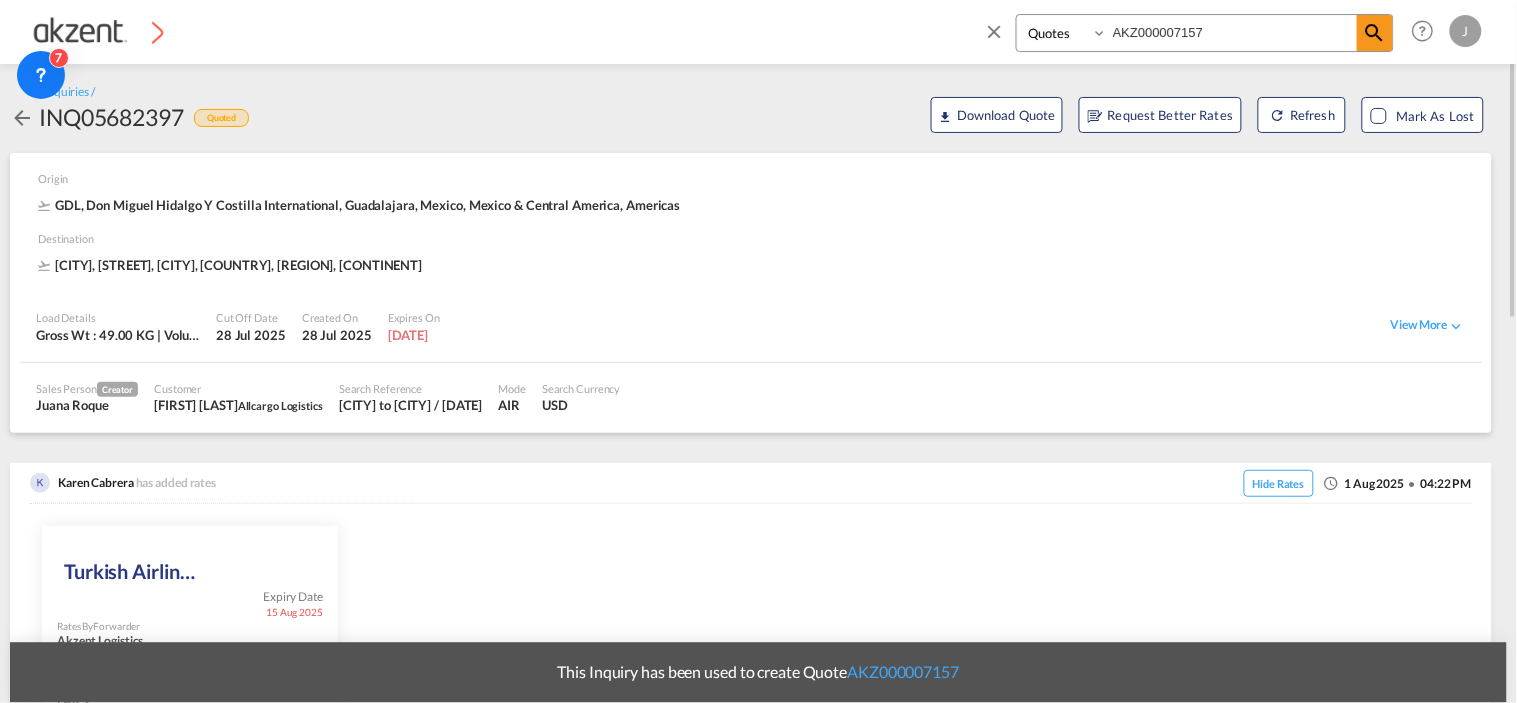click on "Karen Cabrera   has added rates
Hide Rates
1 Aug 2025 04:22 PM" at bounding box center (751, 483) 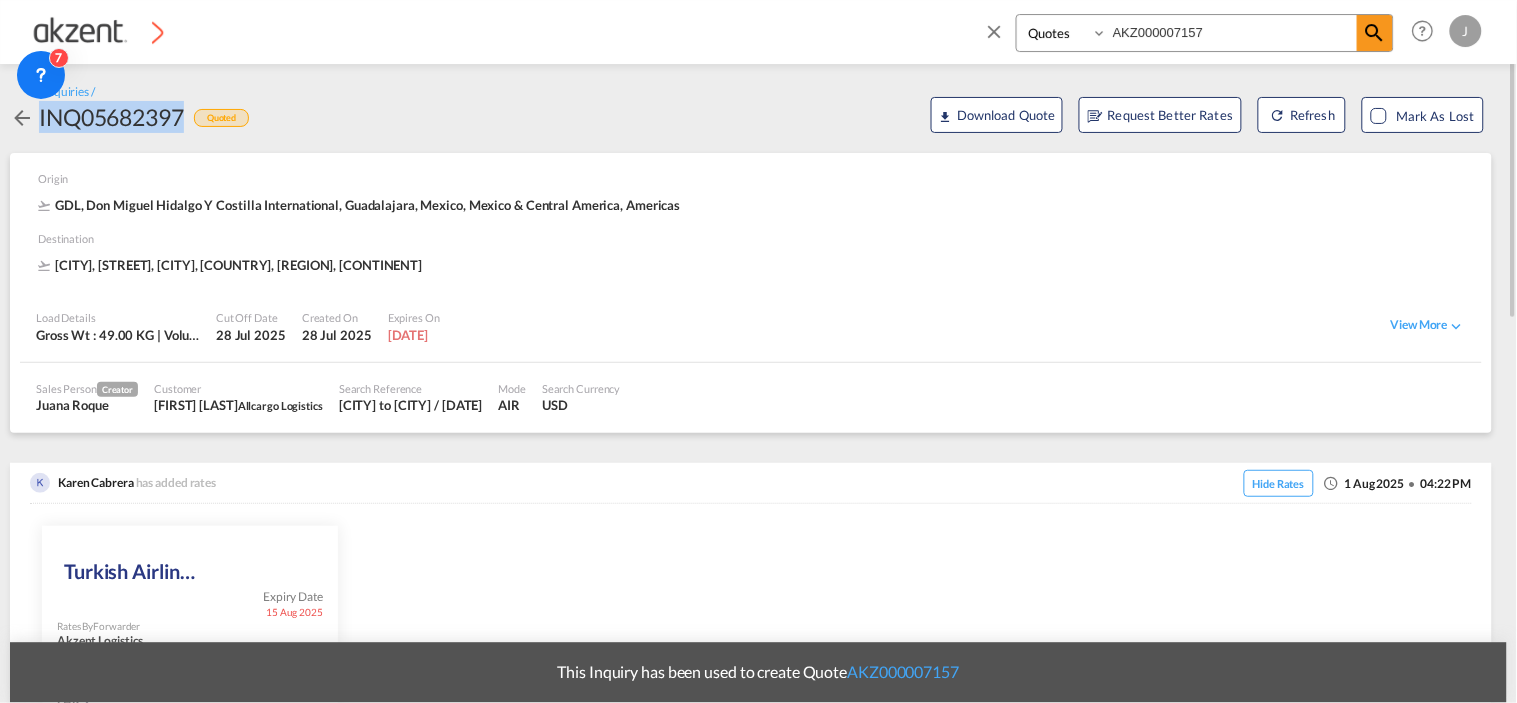 drag, startPoint x: 182, startPoint y: 113, endPoint x: 36, endPoint y: 115, distance: 146.0137 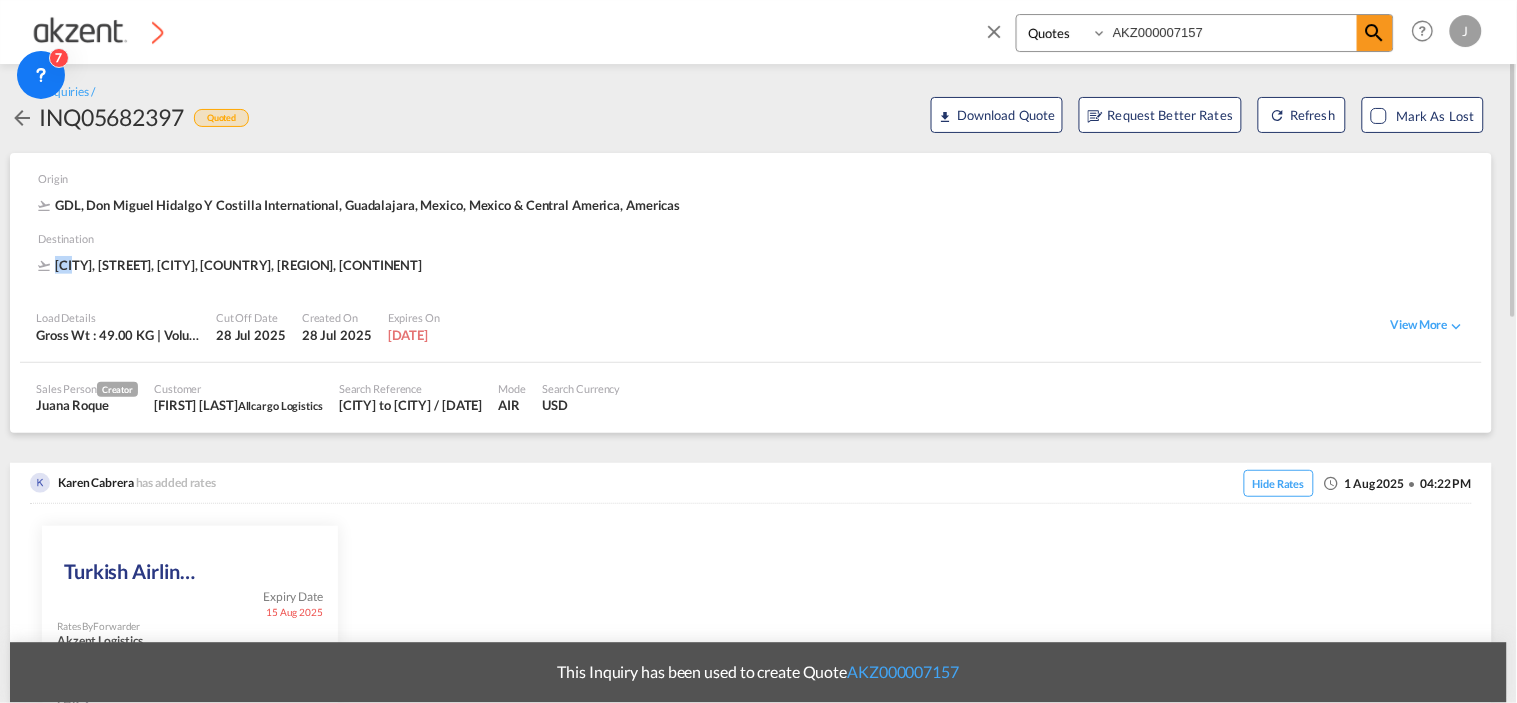 drag, startPoint x: 47, startPoint y: 263, endPoint x: 82, endPoint y: 263, distance: 35 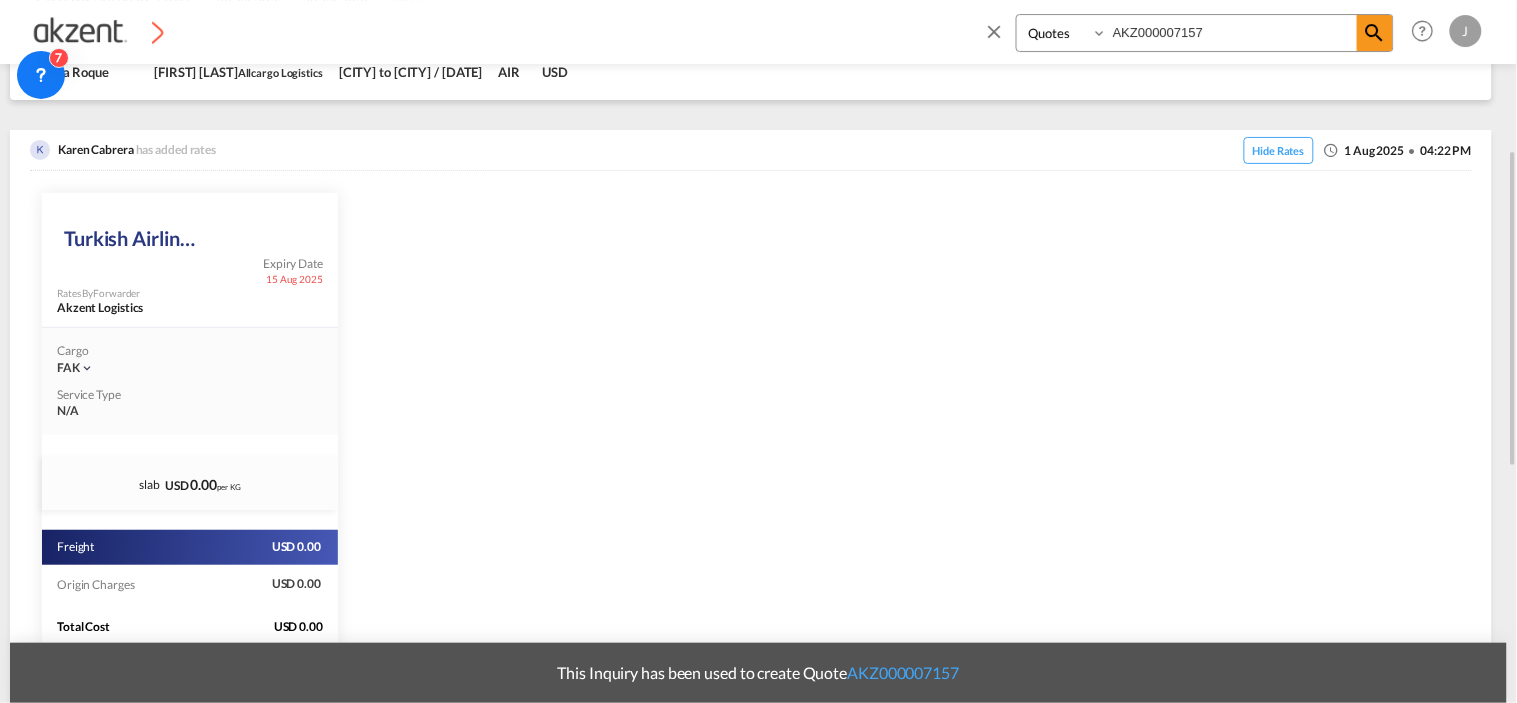 scroll, scrollTop: 666, scrollLeft: 0, axis: vertical 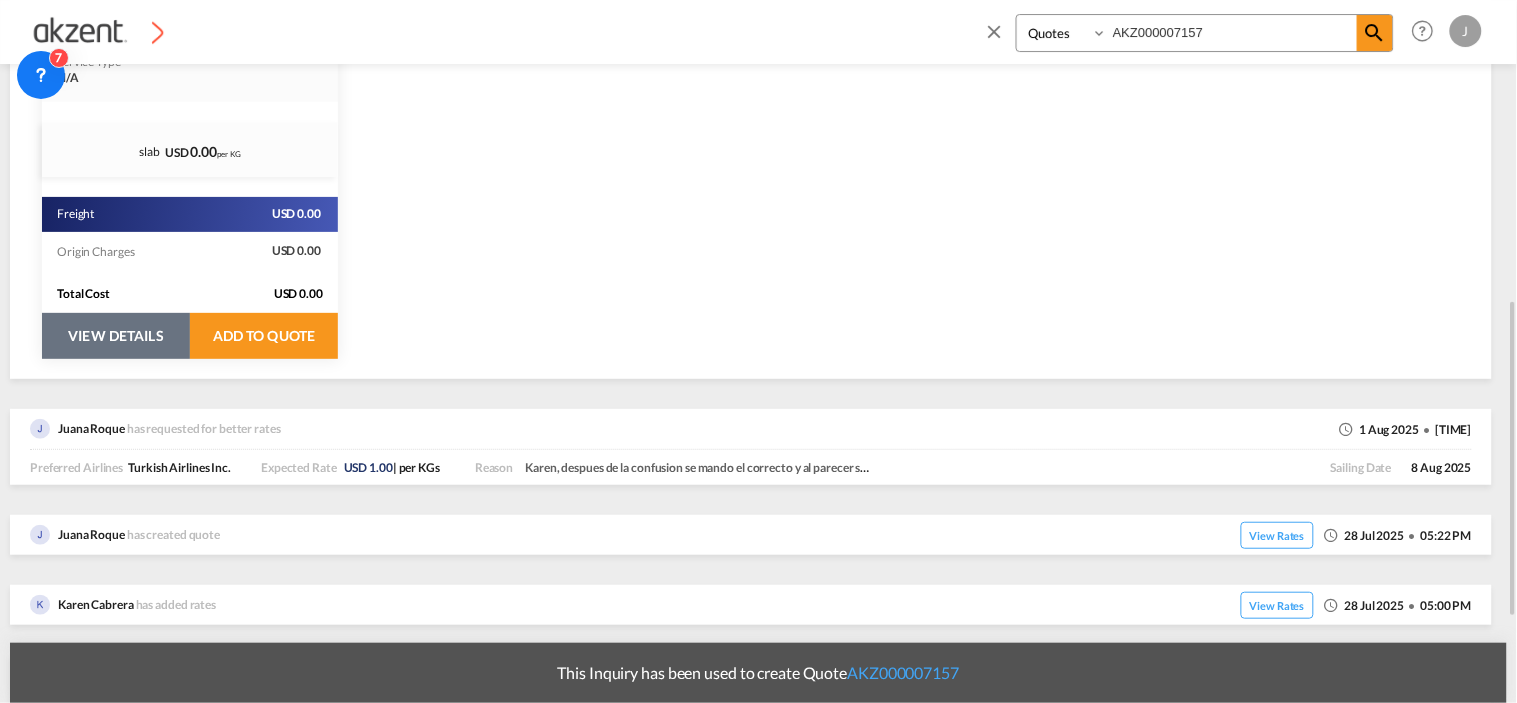 click on "VIEW DETAILS" at bounding box center [116, 336] 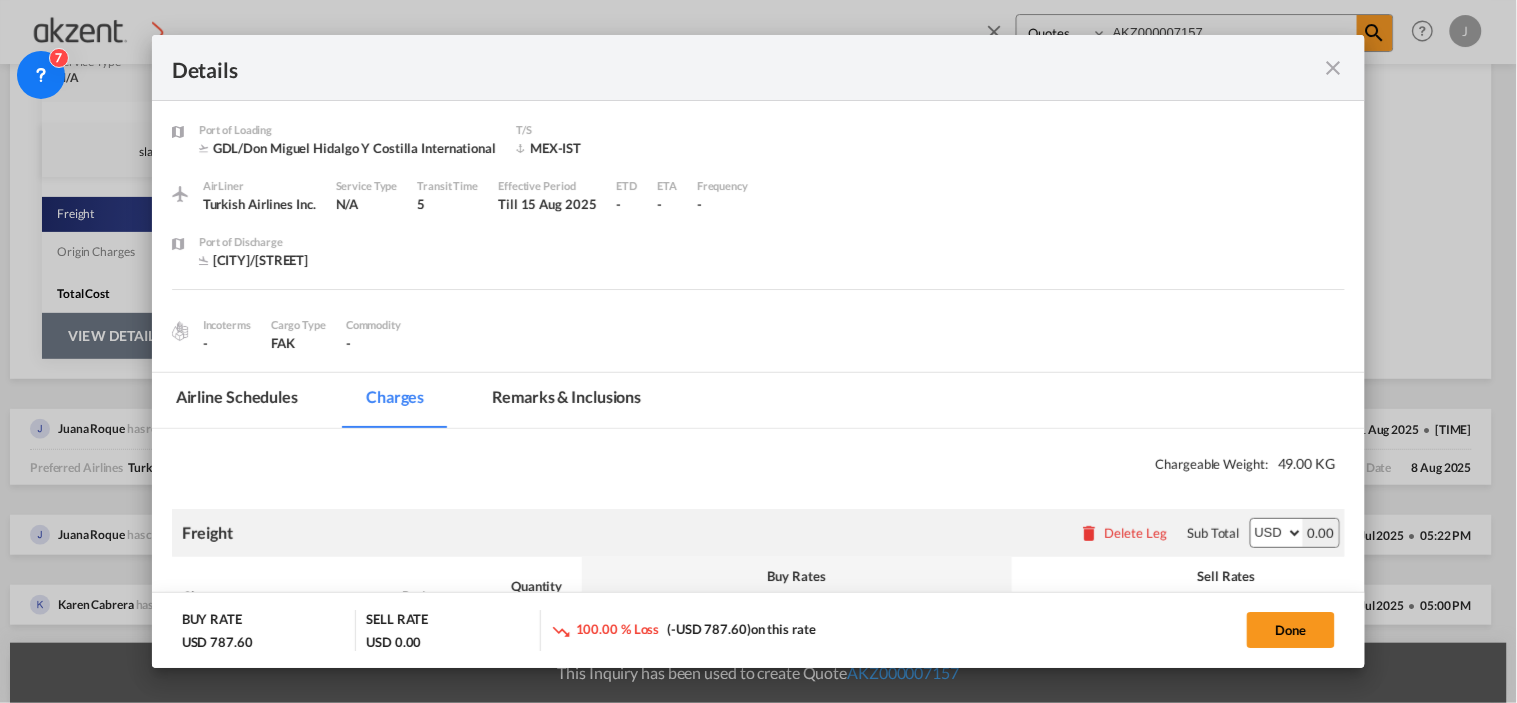 select on "chargeable_weight" 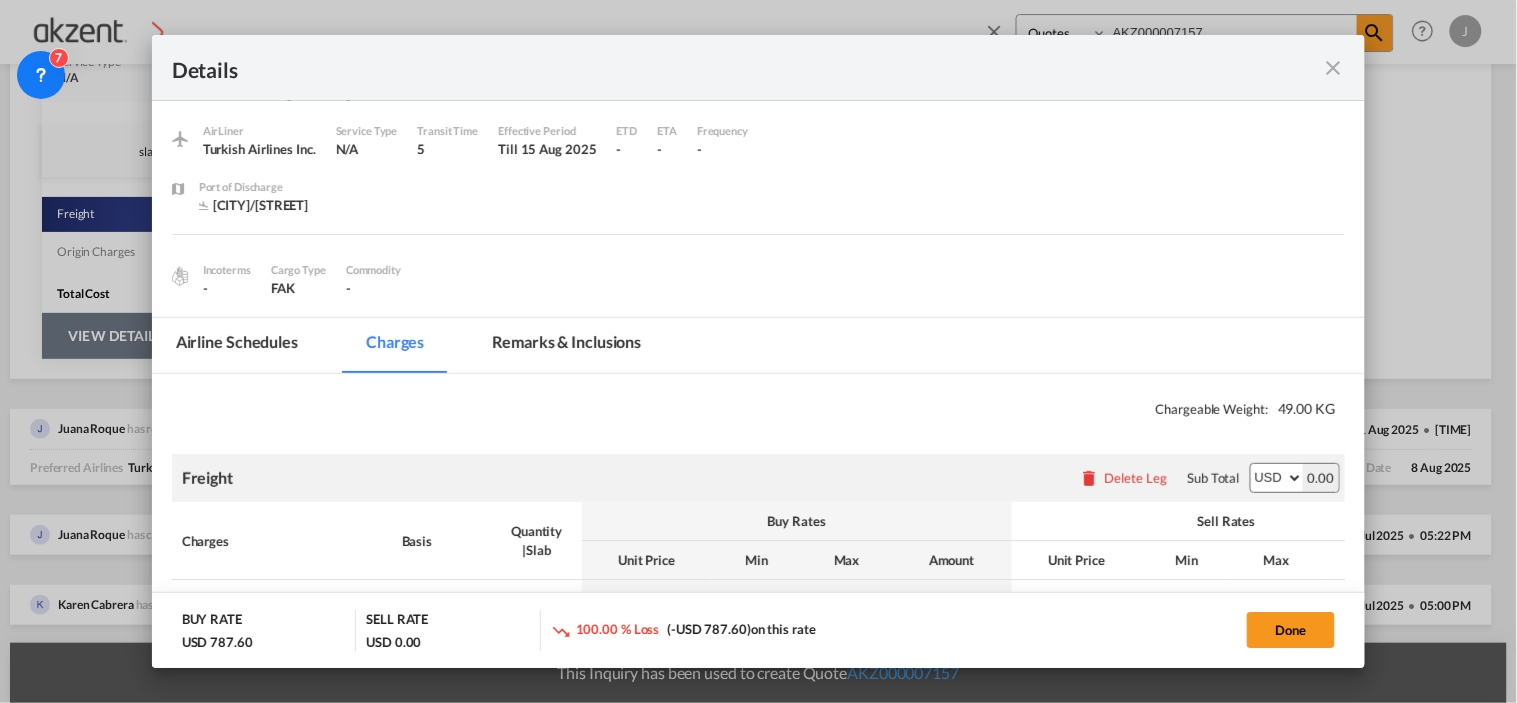 scroll, scrollTop: 277, scrollLeft: 0, axis: vertical 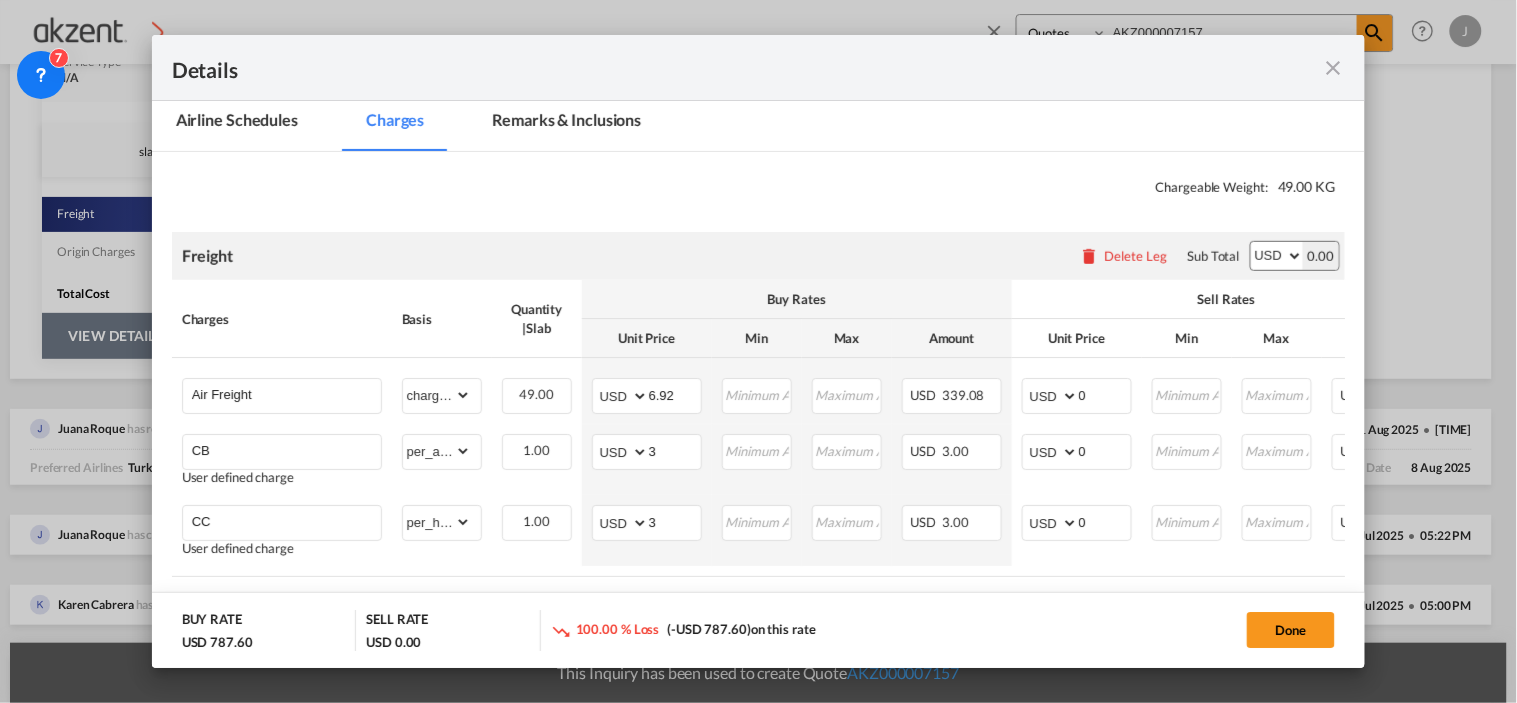click at bounding box center (1333, 68) 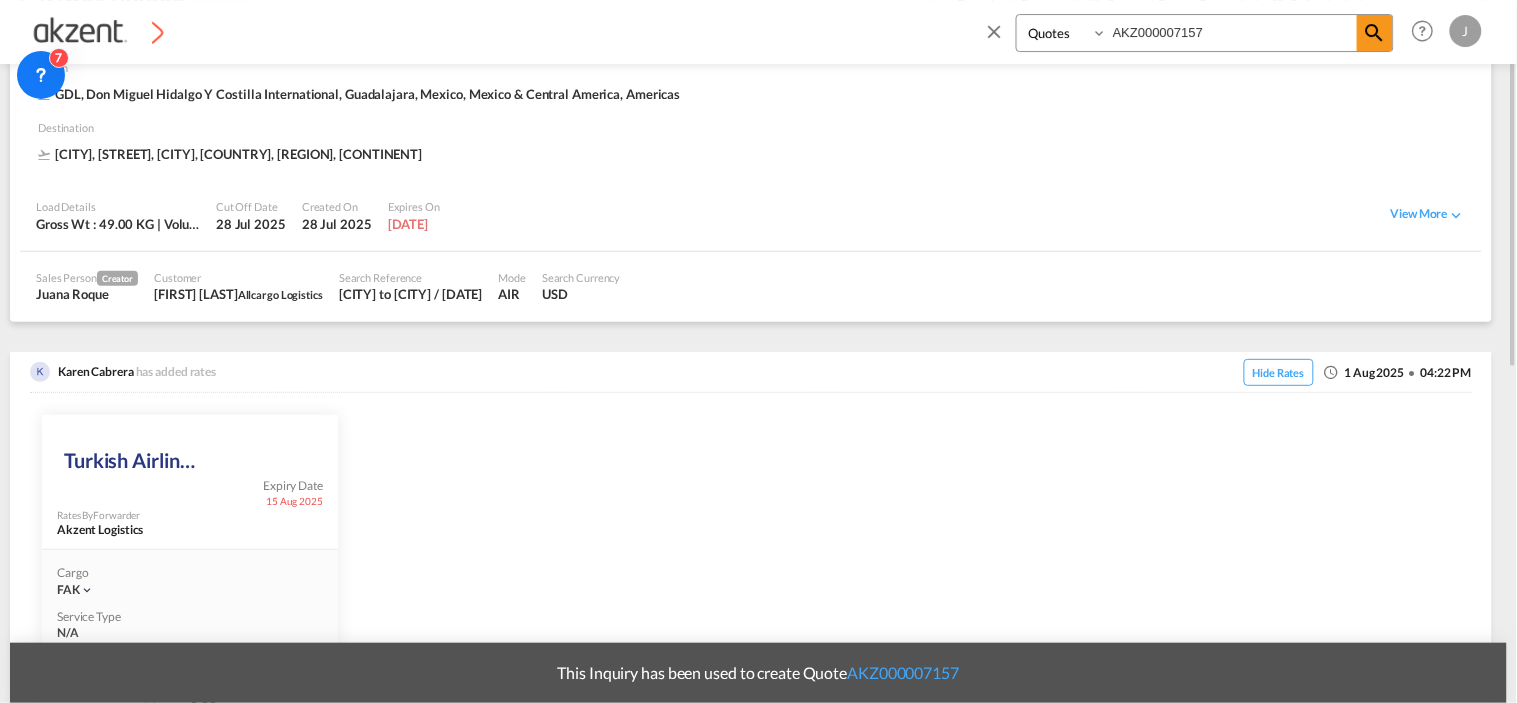scroll, scrollTop: 0, scrollLeft: 0, axis: both 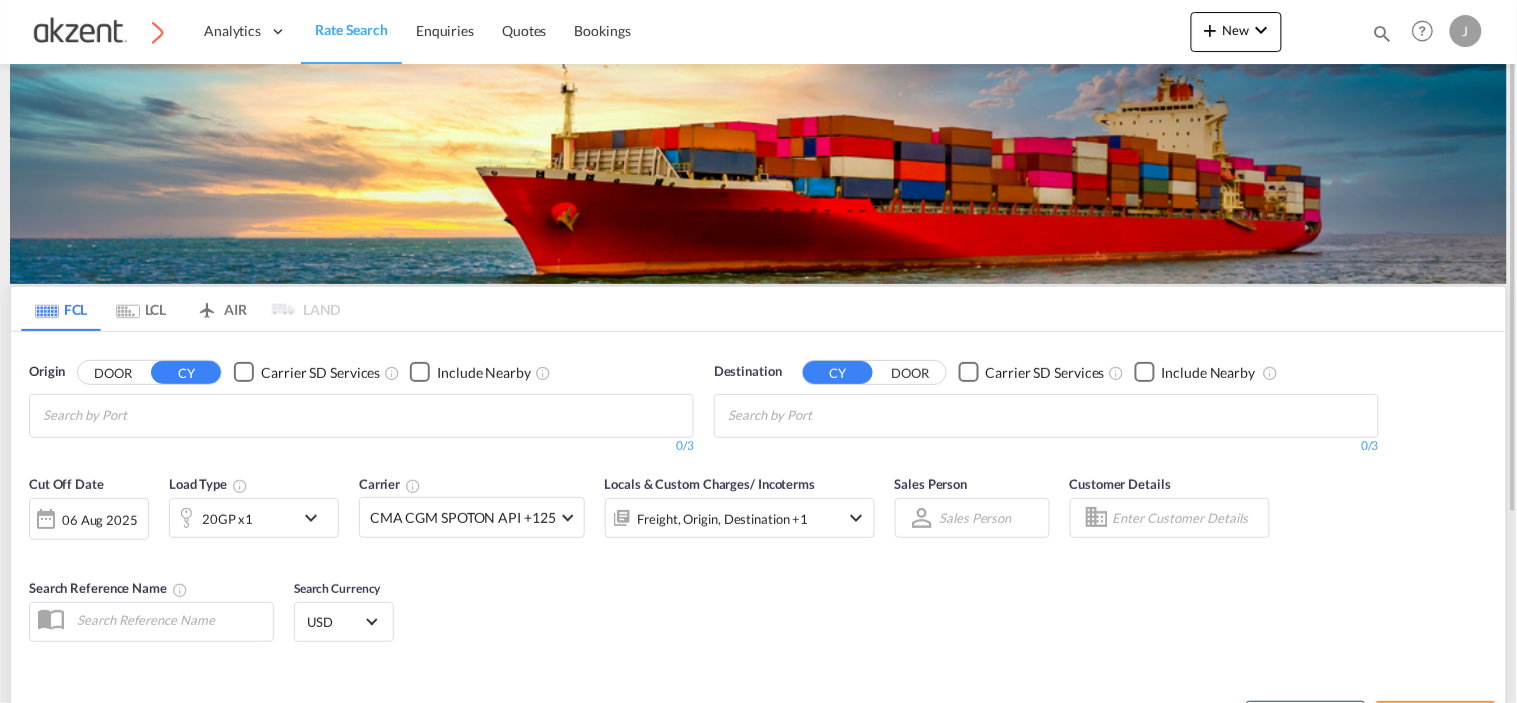 click on "AIR" at bounding box center (221, 309) 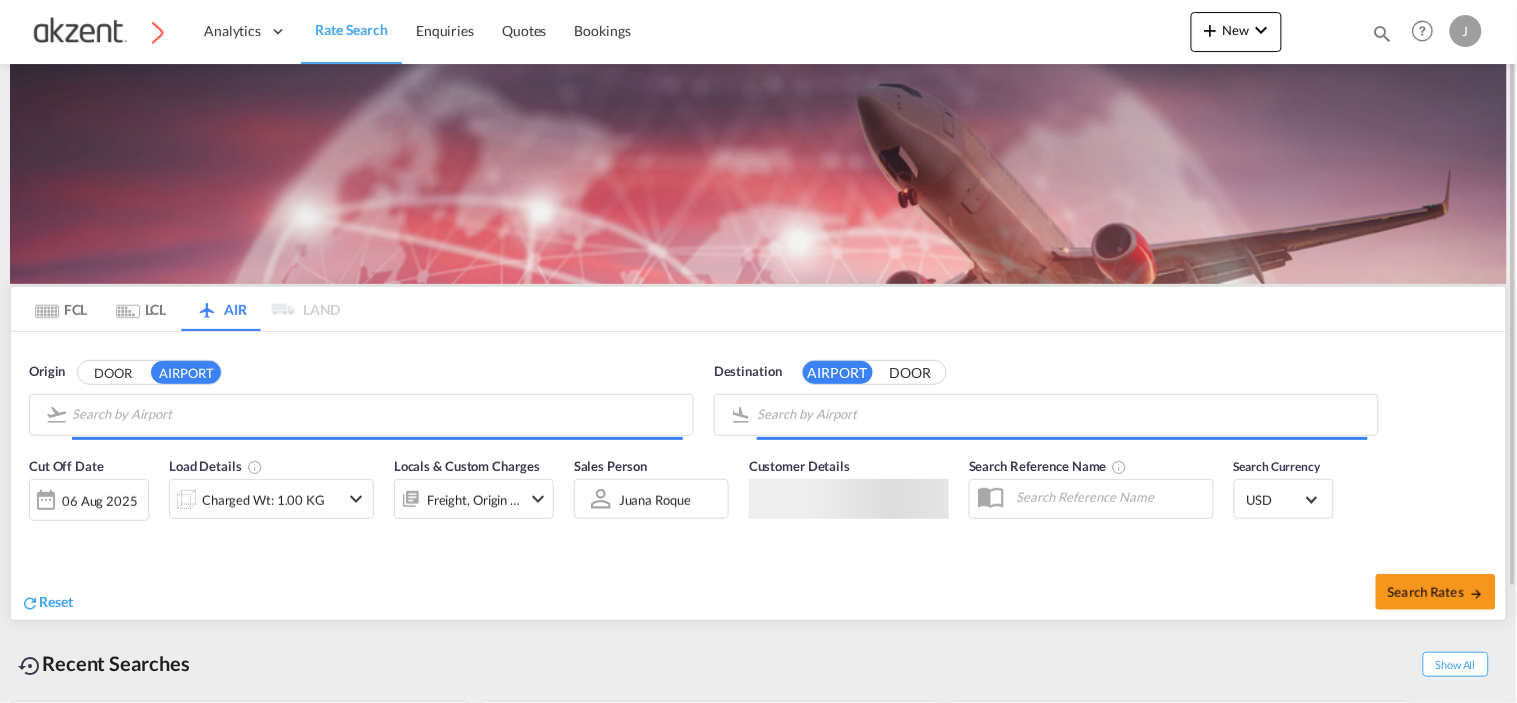 type on "[LOCATION], [CITY], [STATE]" 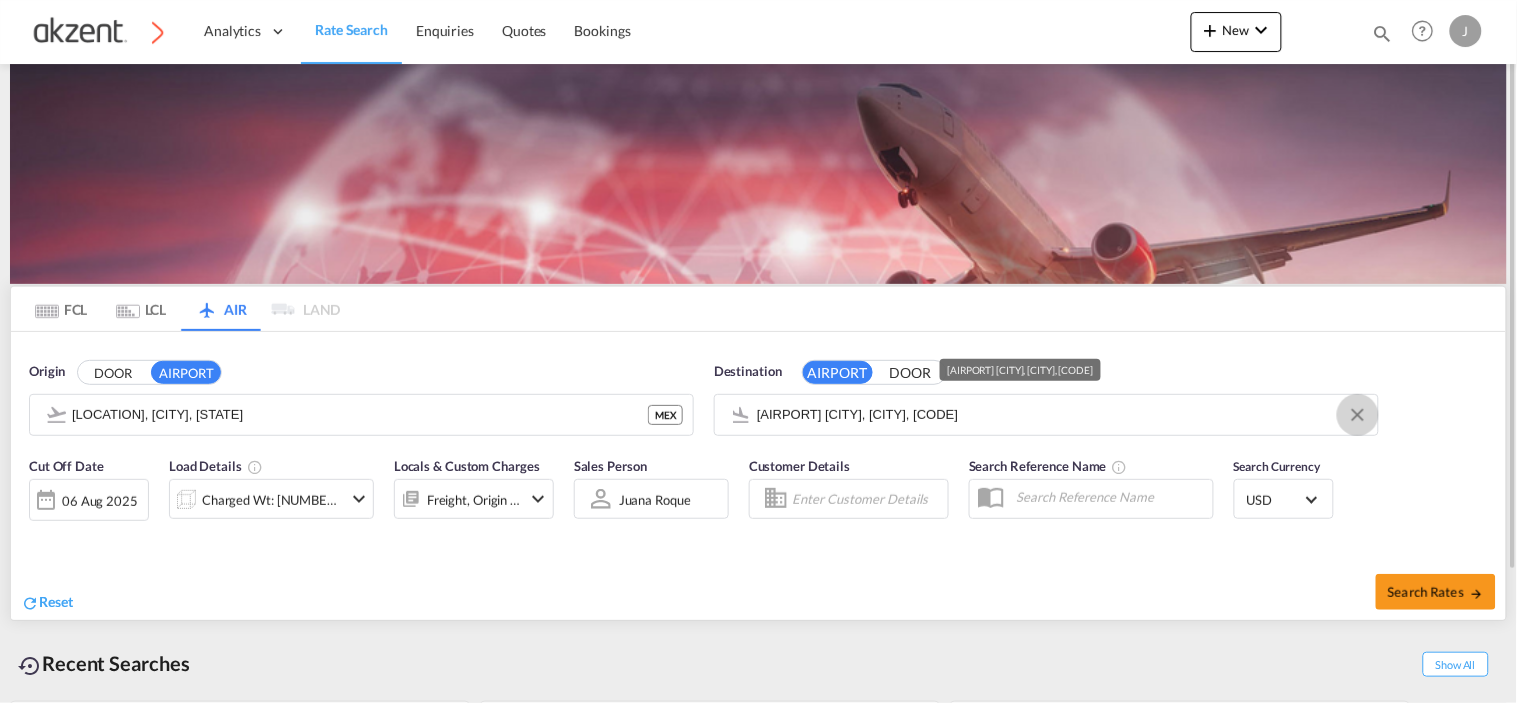 click at bounding box center [1358, 415] 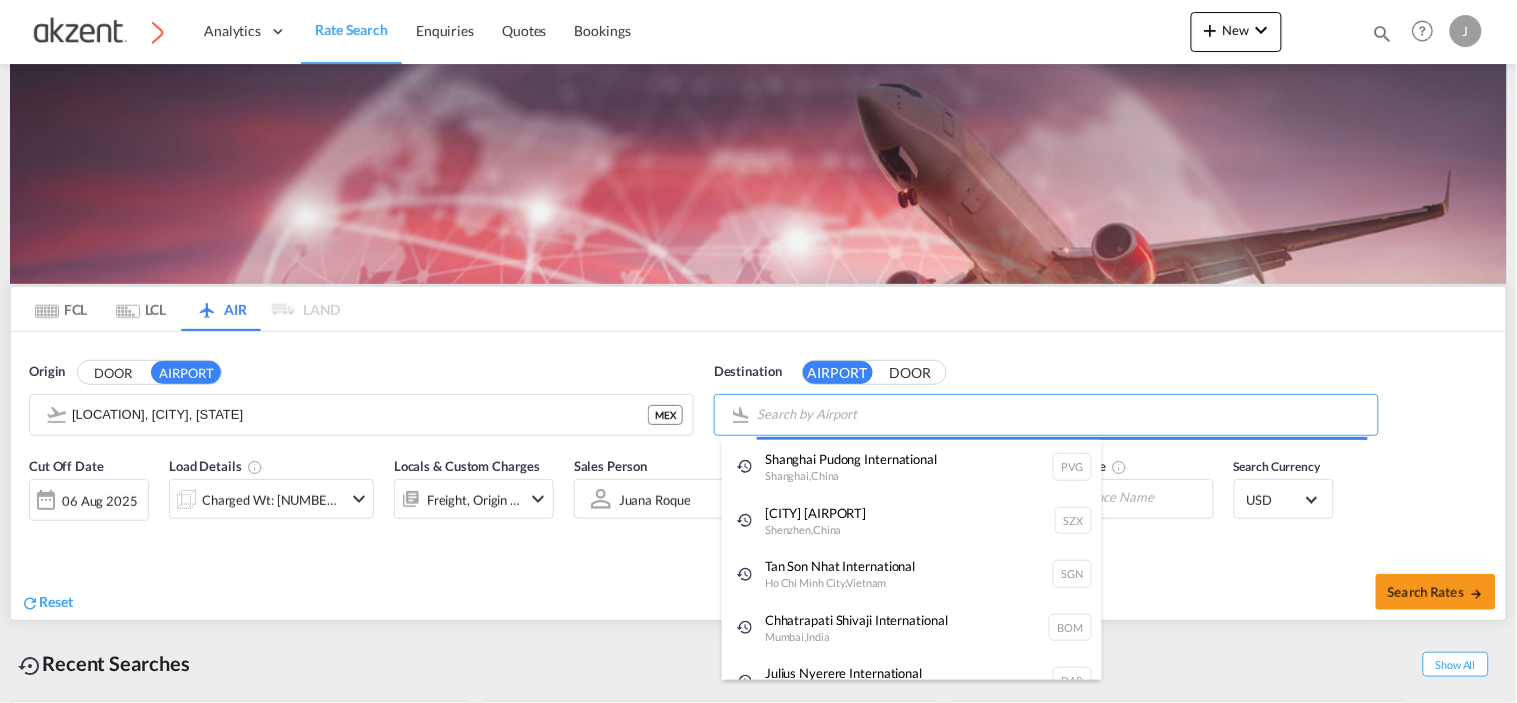paste on "DAR" 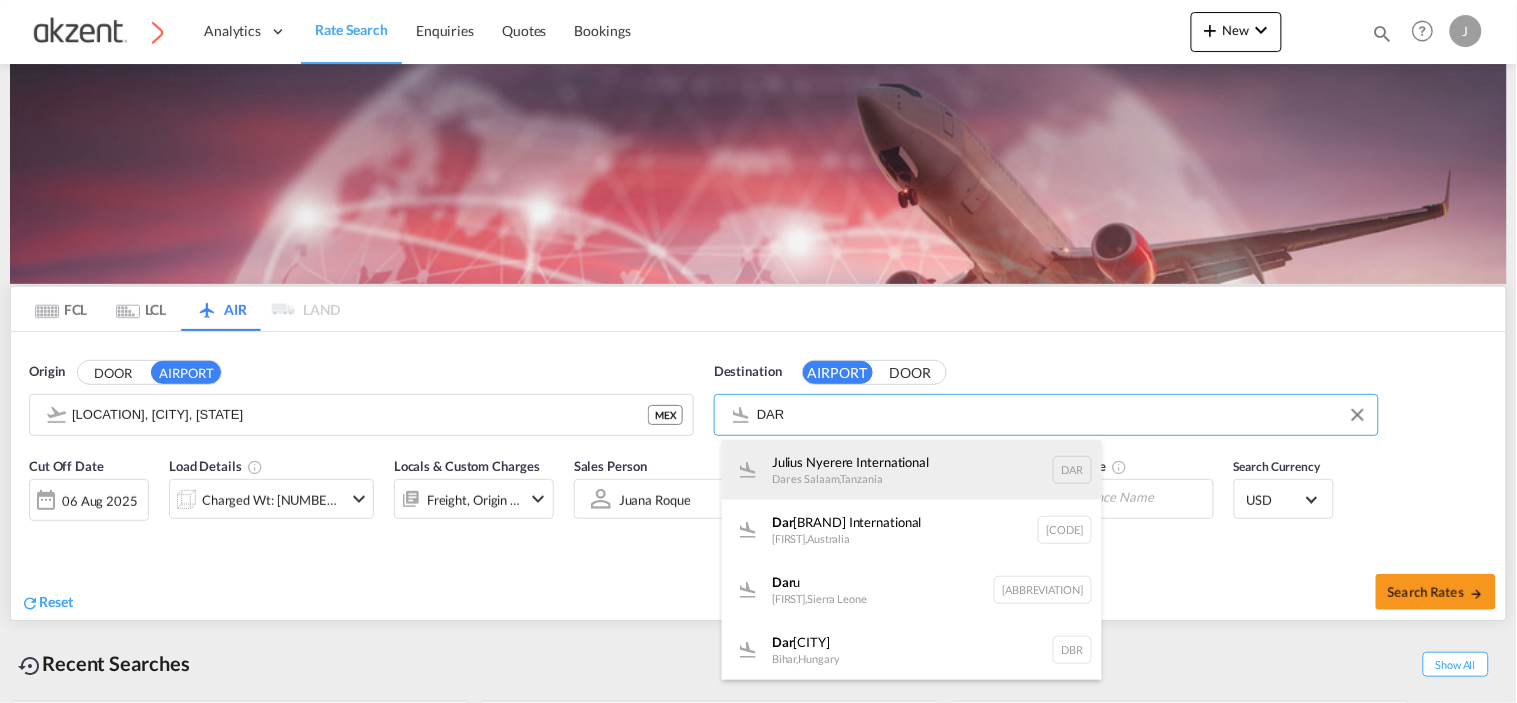 click on "[AIRPORT], [CITY], [COUNTRY], [ABBREVIATION]" at bounding box center [912, 470] 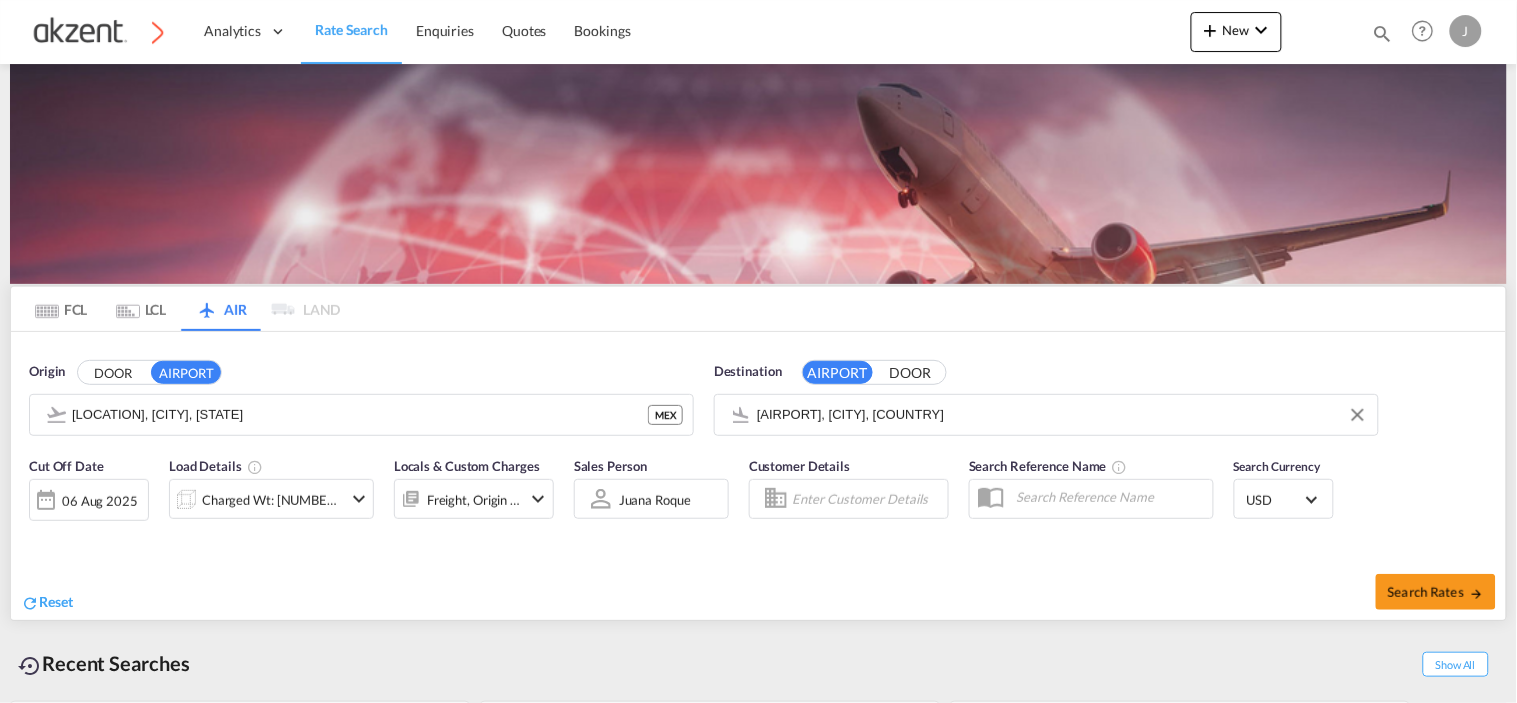 drag, startPoint x: 516, startPoint y: 577, endPoint x: 415, endPoint y: 570, distance: 101.24229 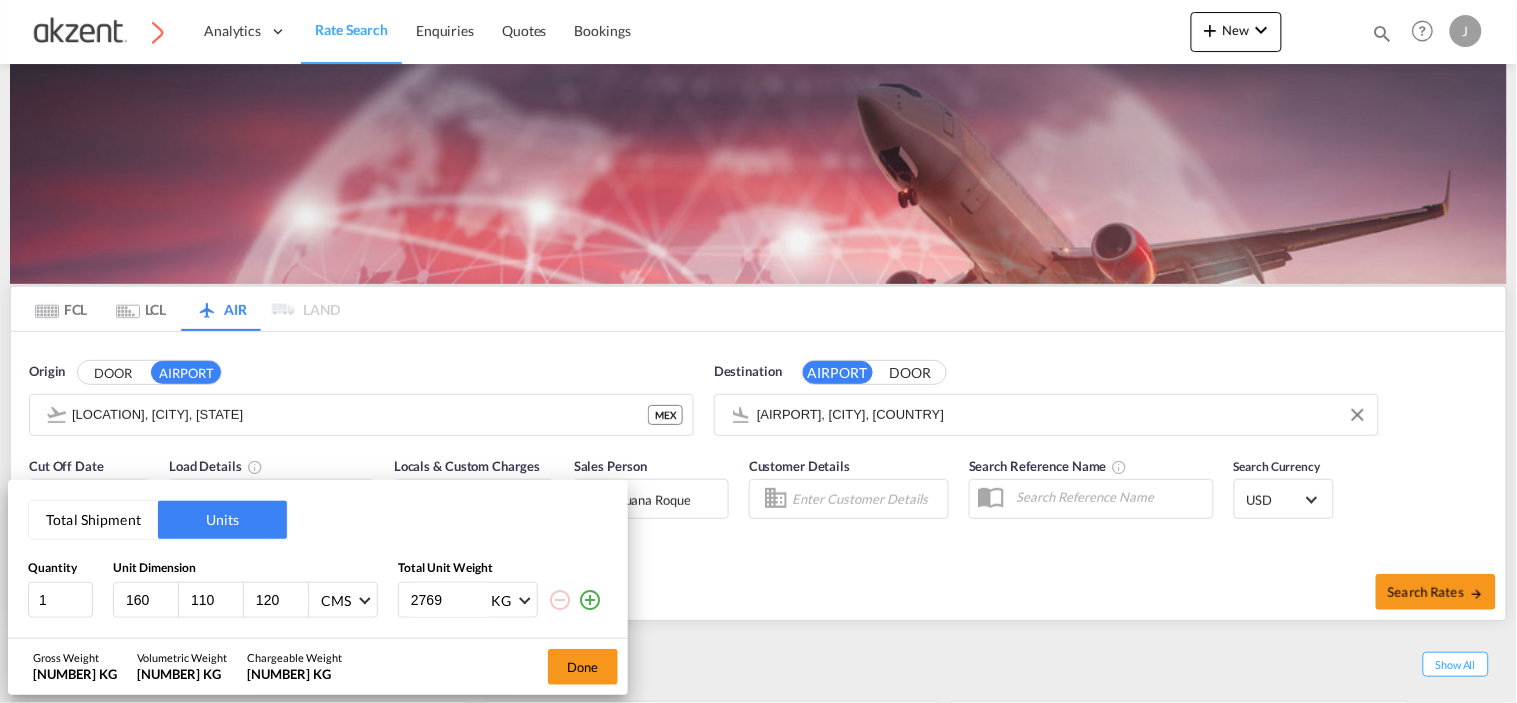 click on "2769" at bounding box center (449, 600) 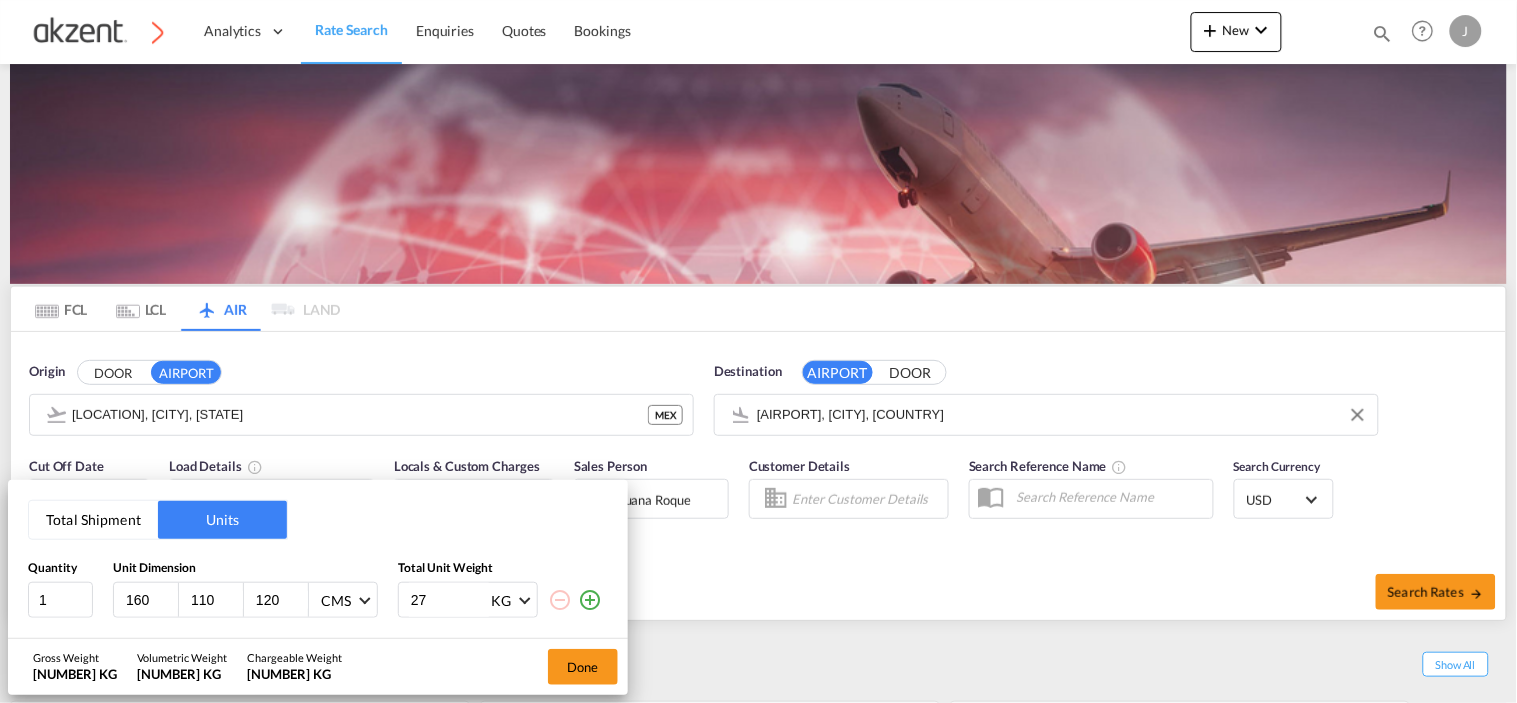 type on "2" 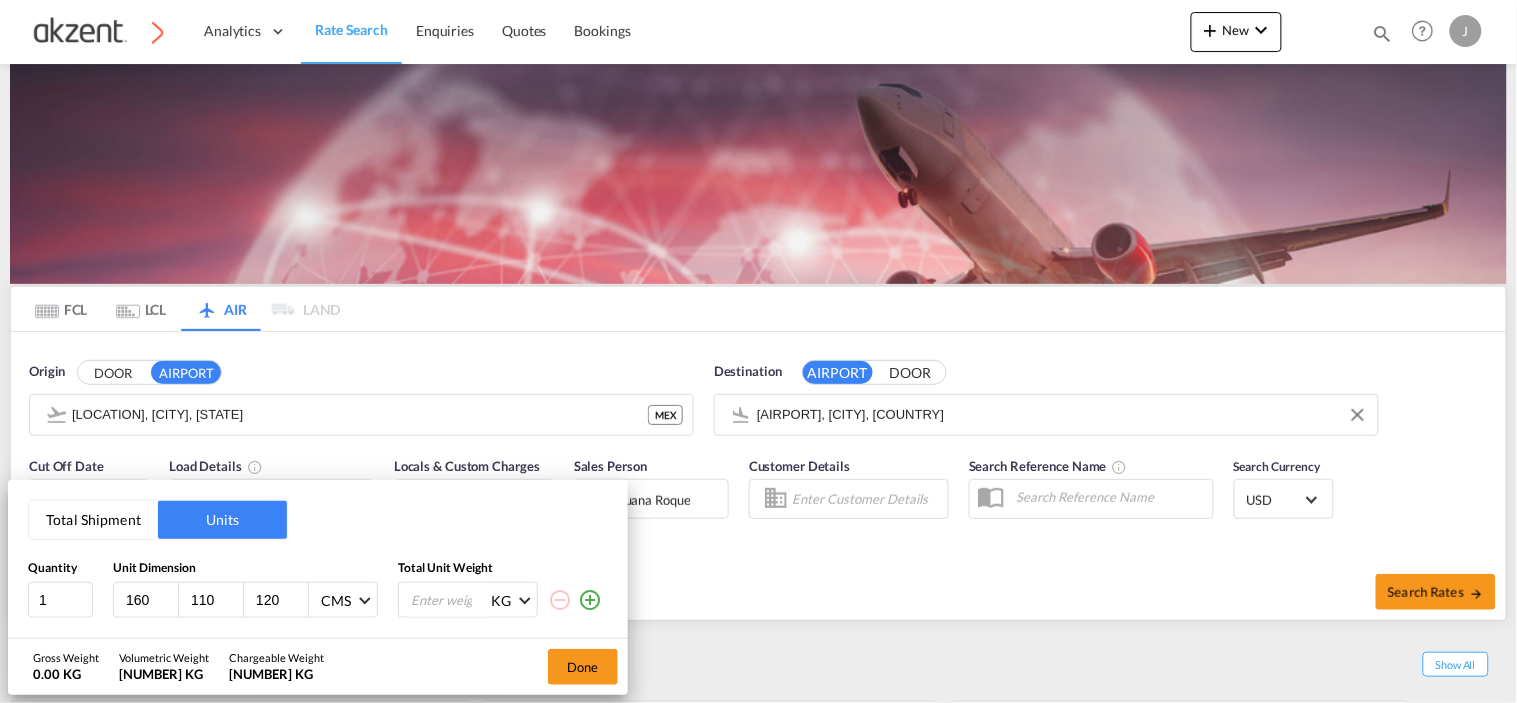 type 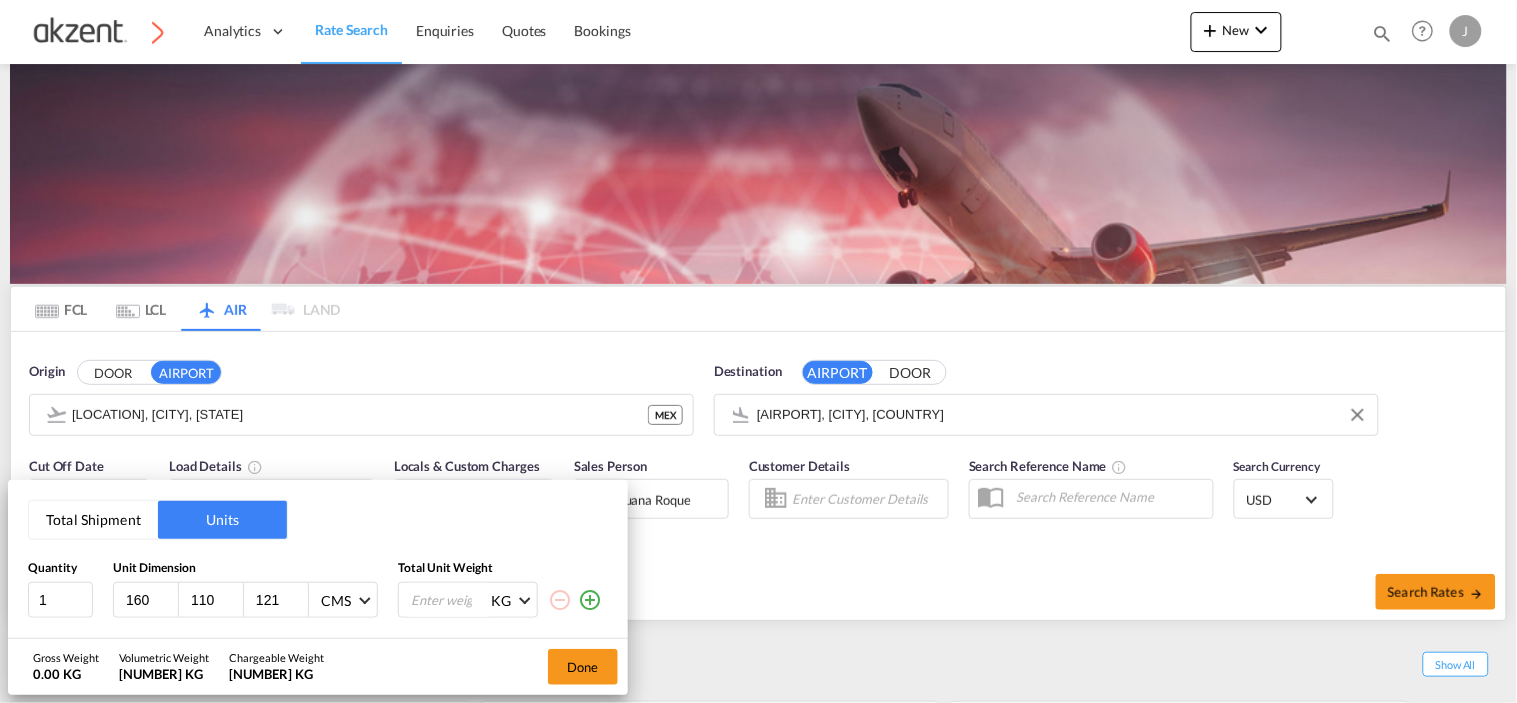 click on "121" at bounding box center [281, 600] 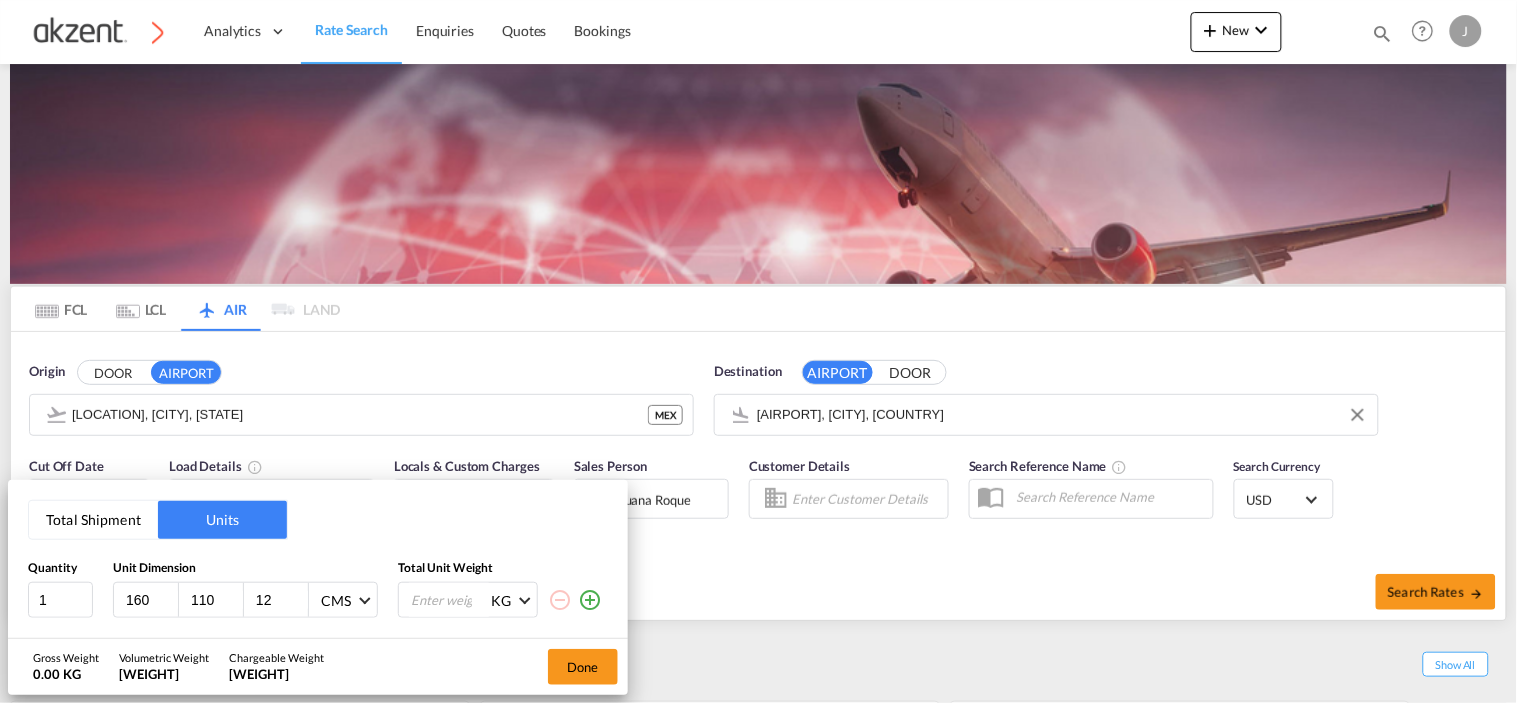 type on "1" 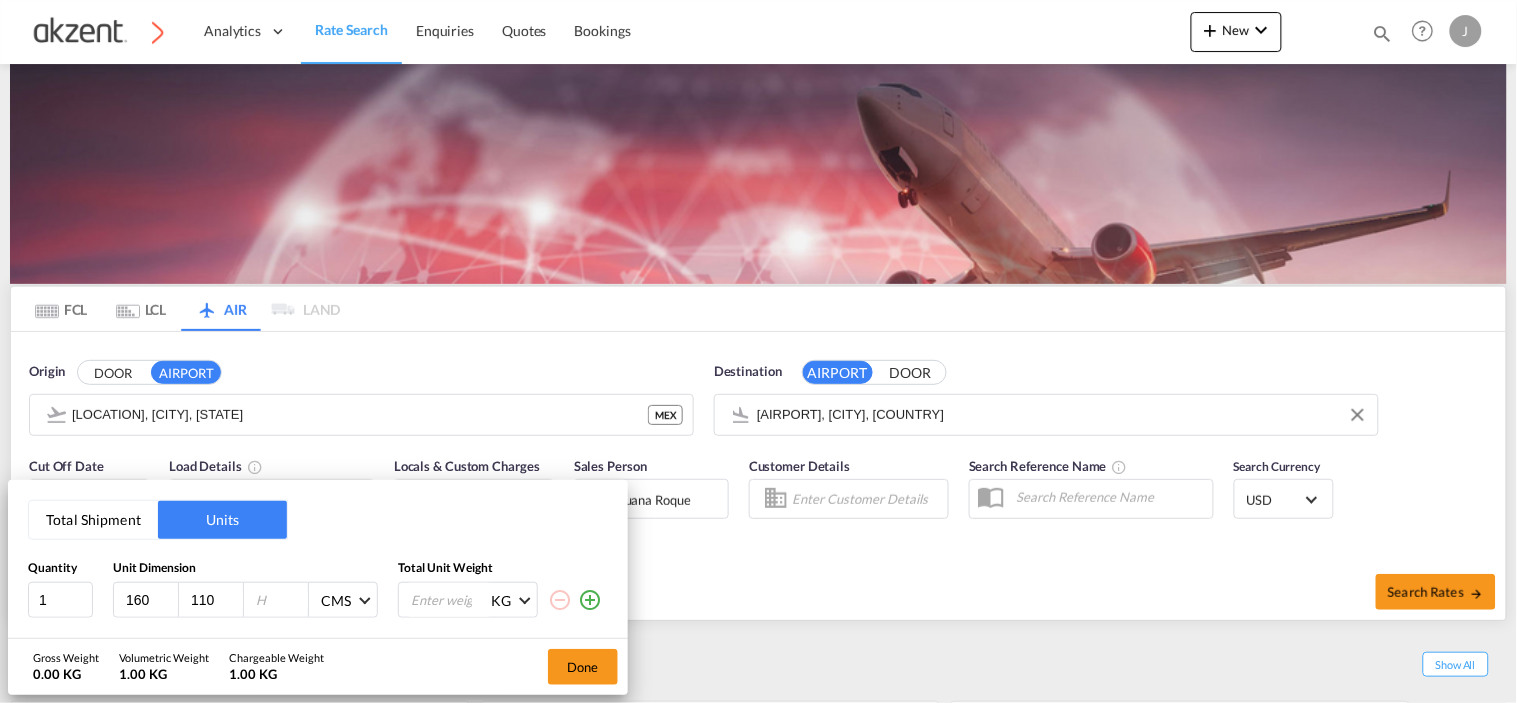 type 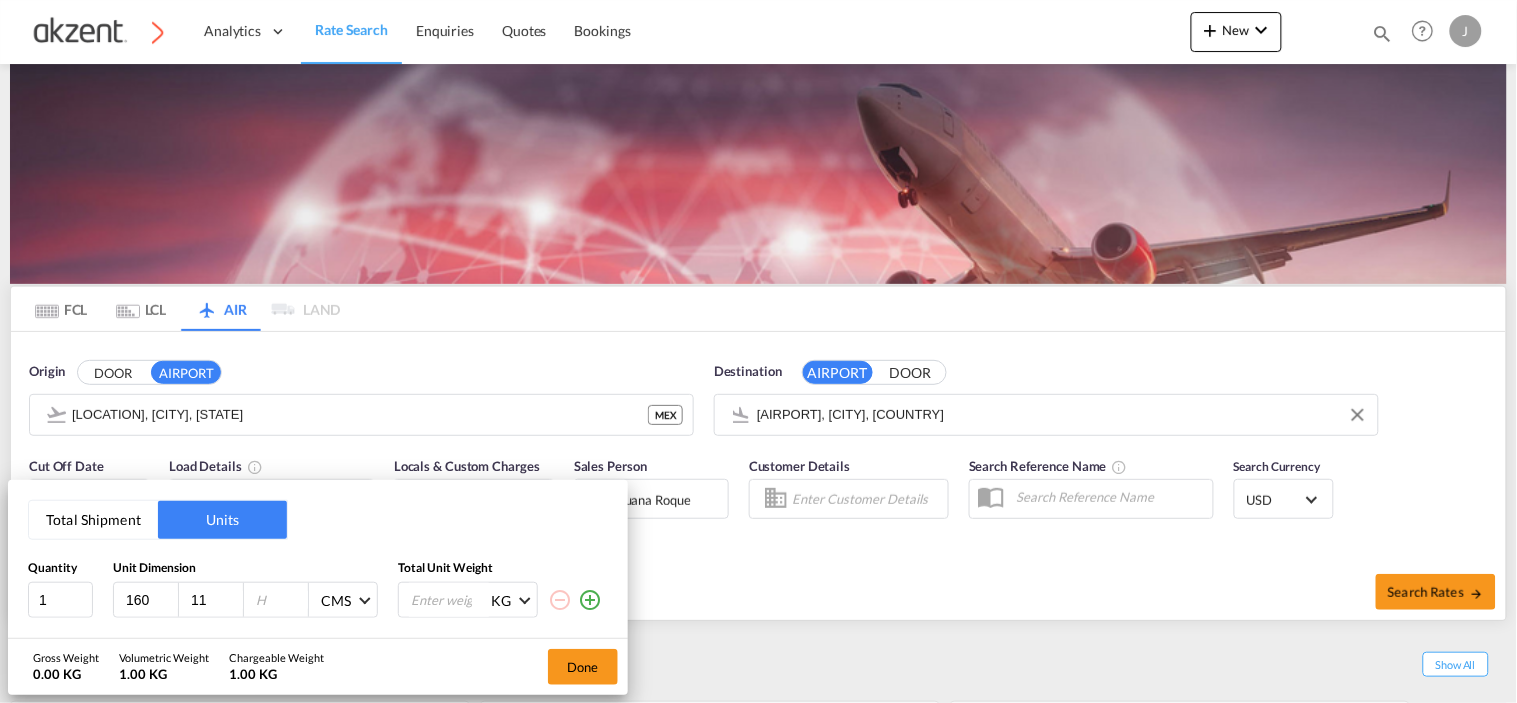 type on "1" 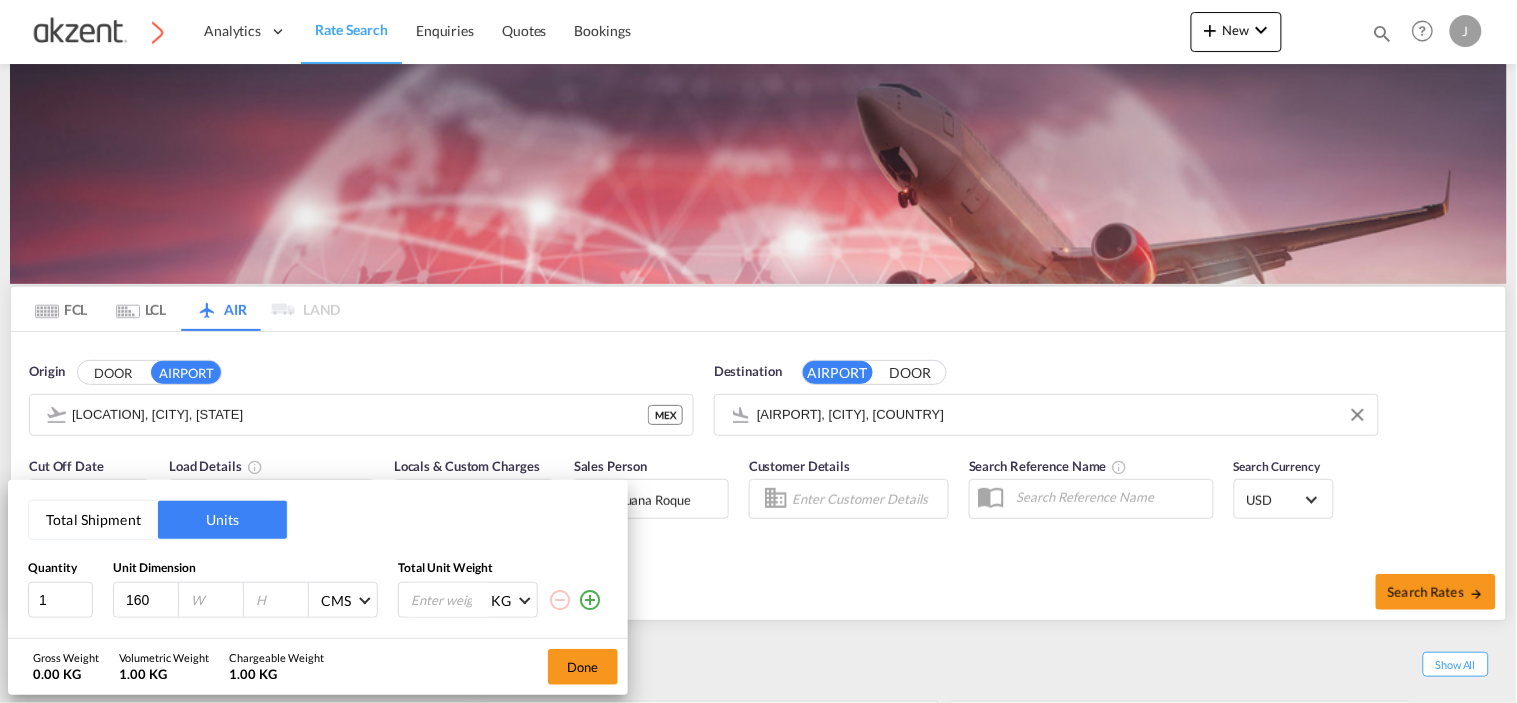type 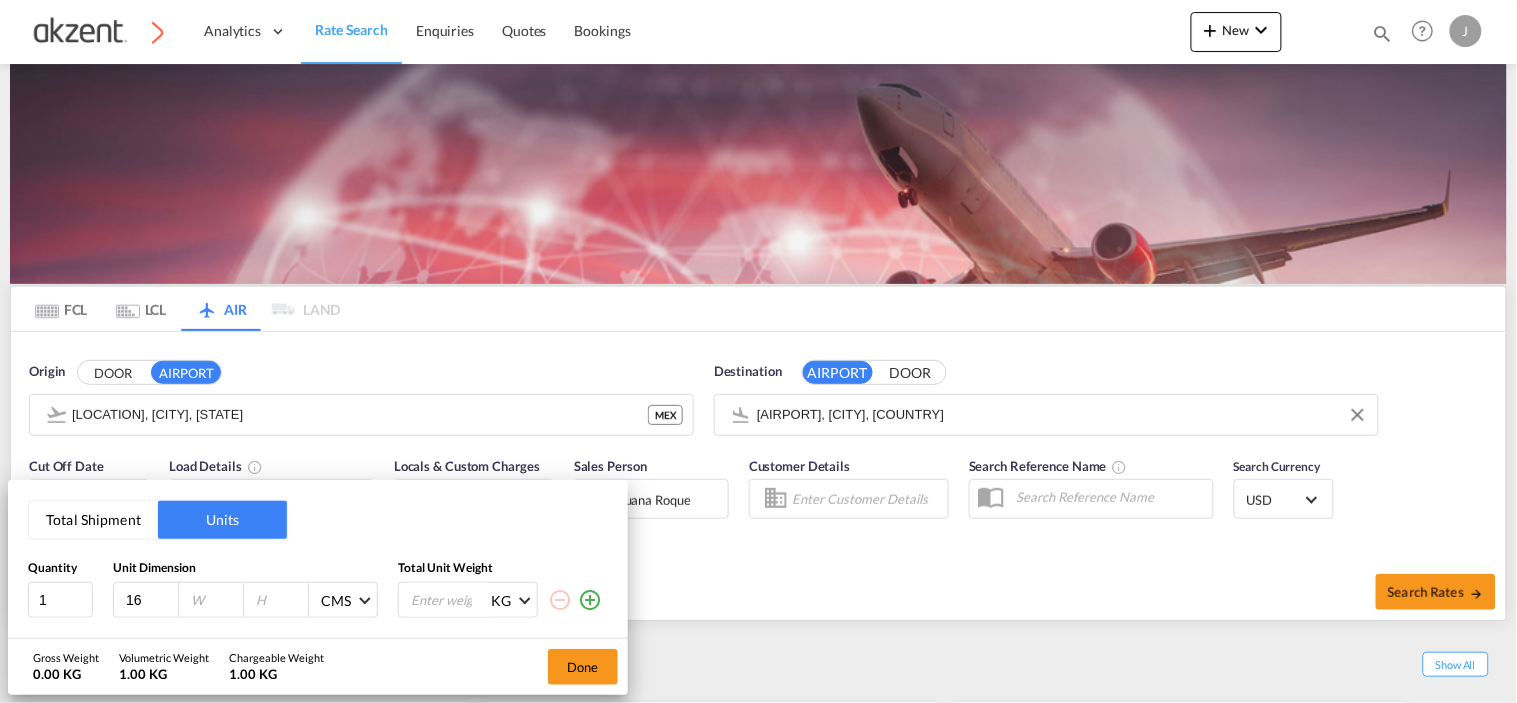 type on "1" 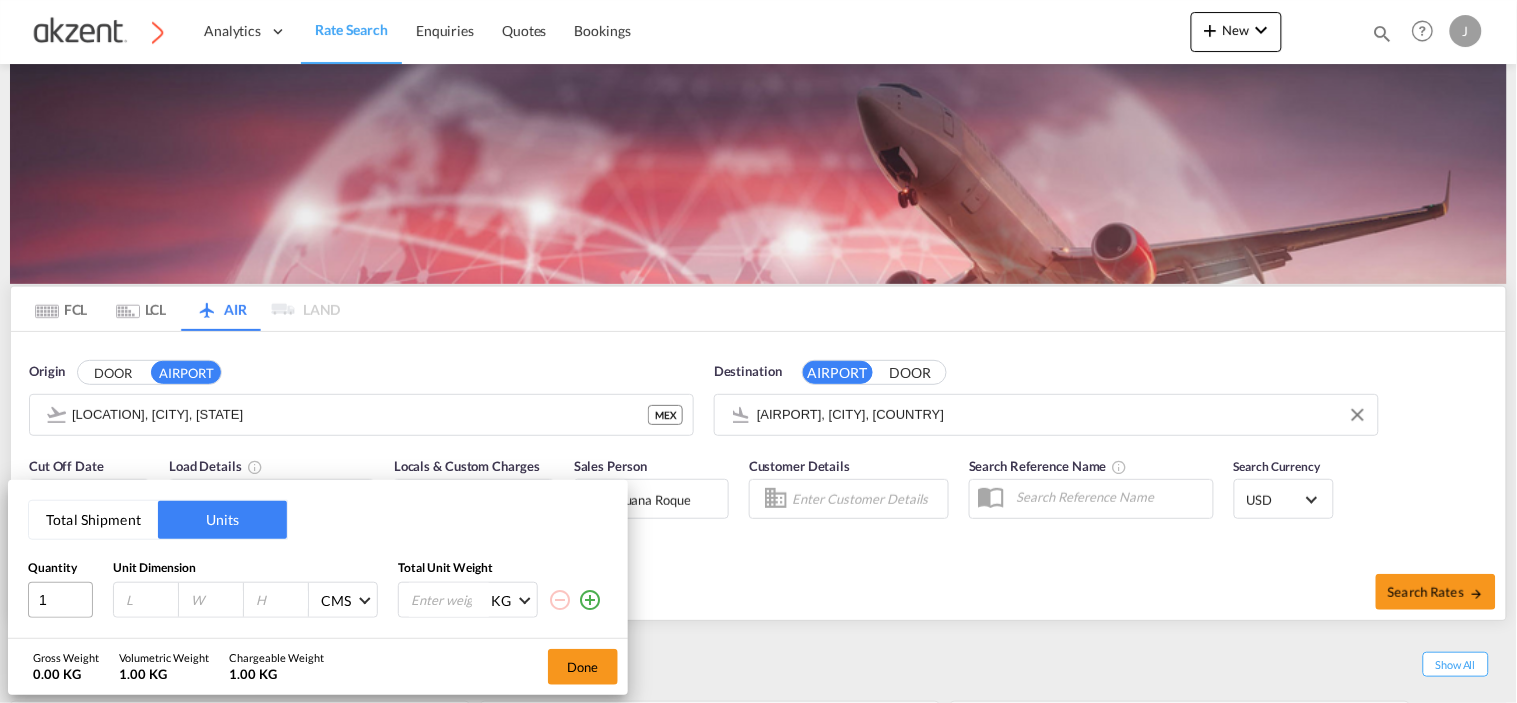 type 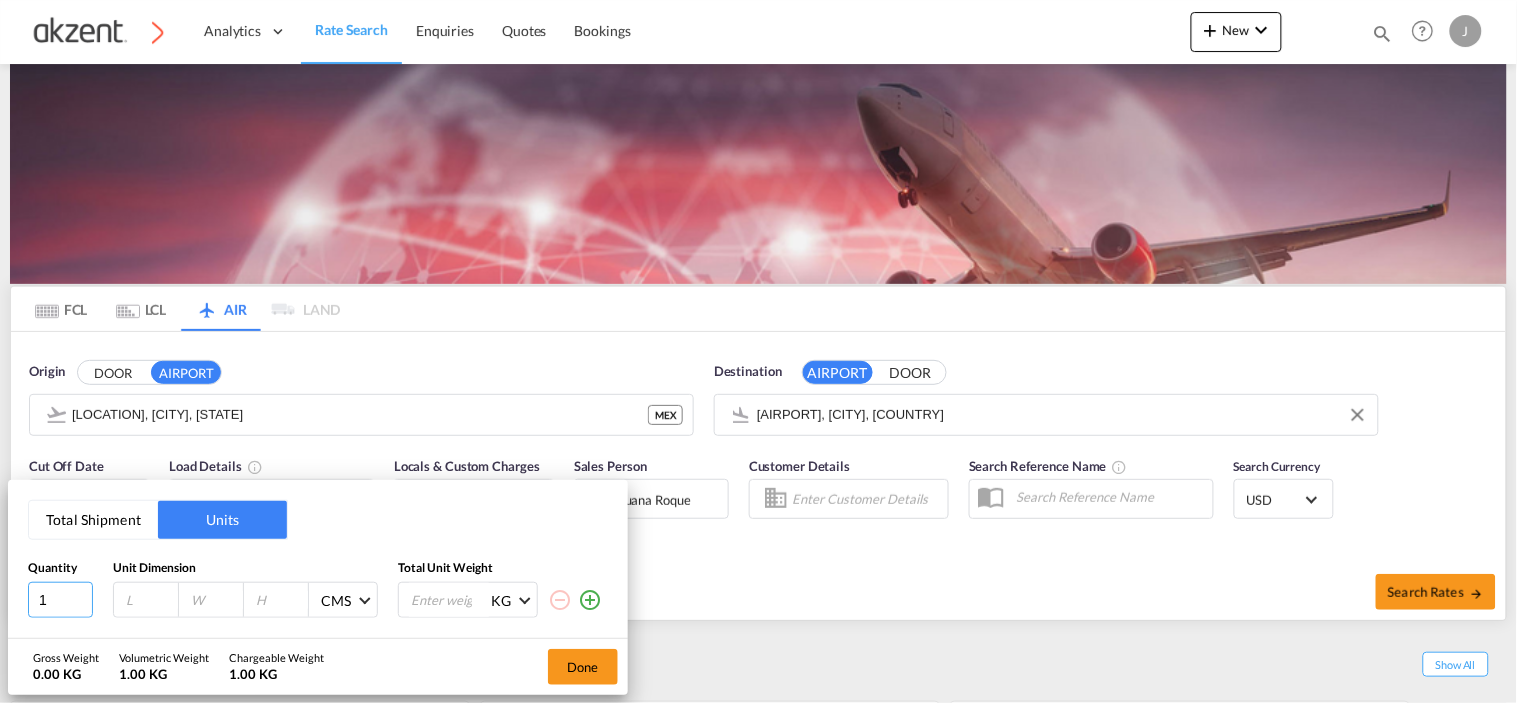 click on "1" at bounding box center [60, 600] 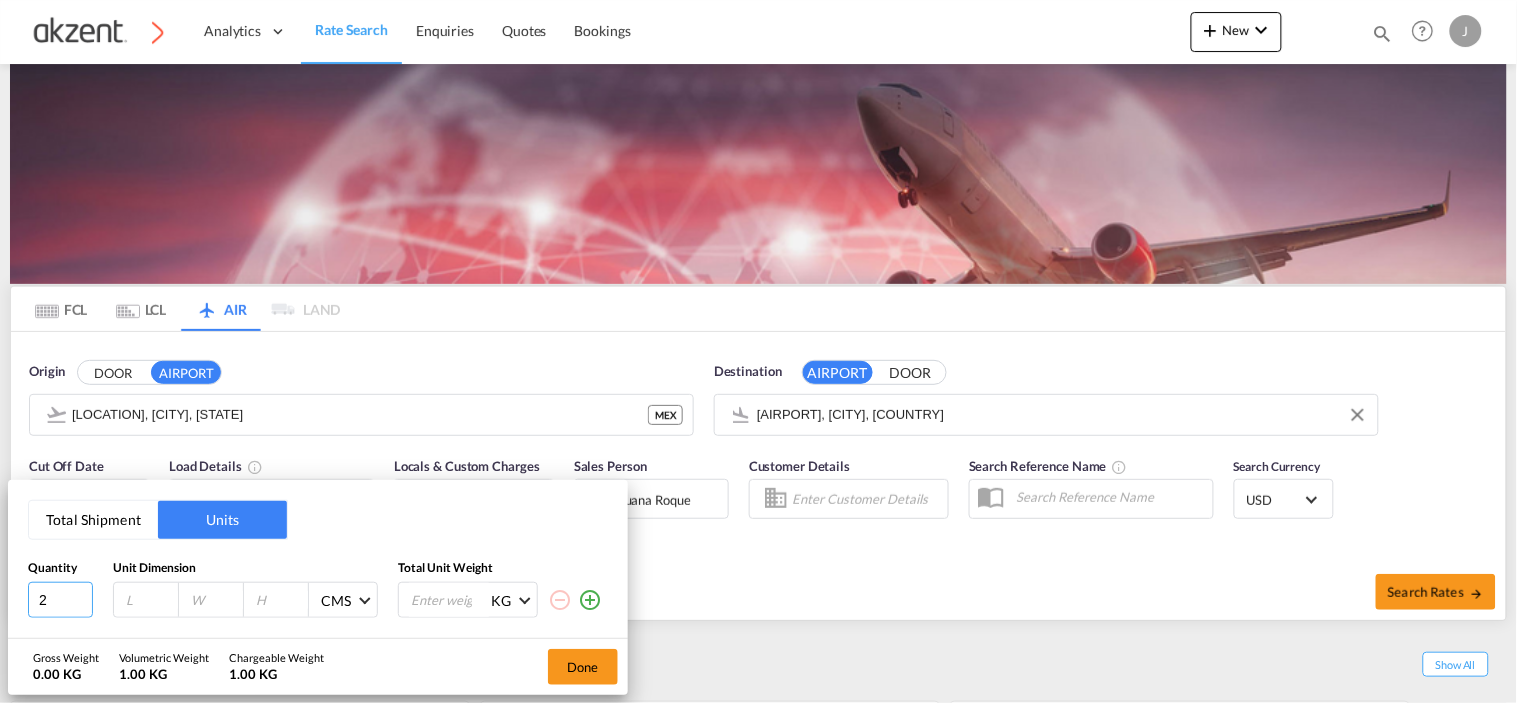 type on "2" 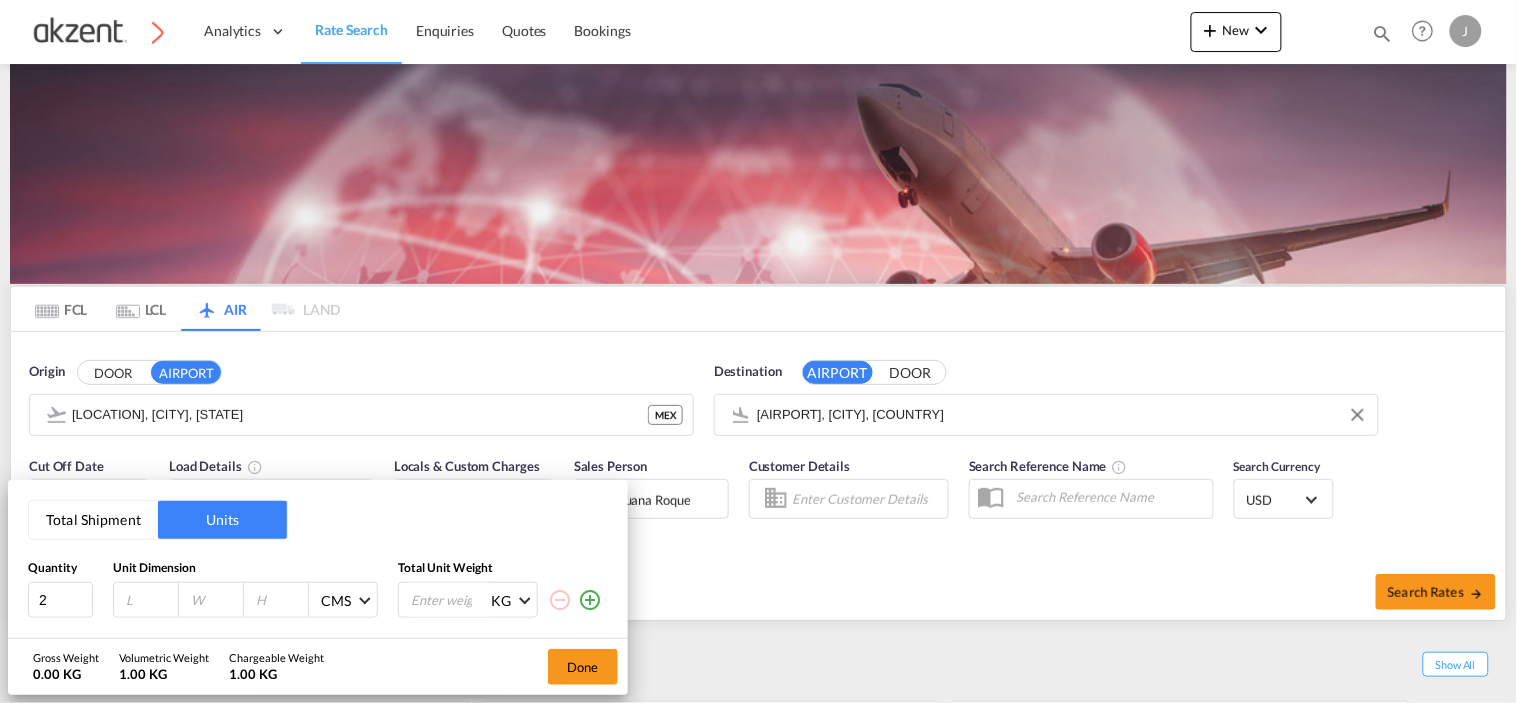 click at bounding box center [151, 600] 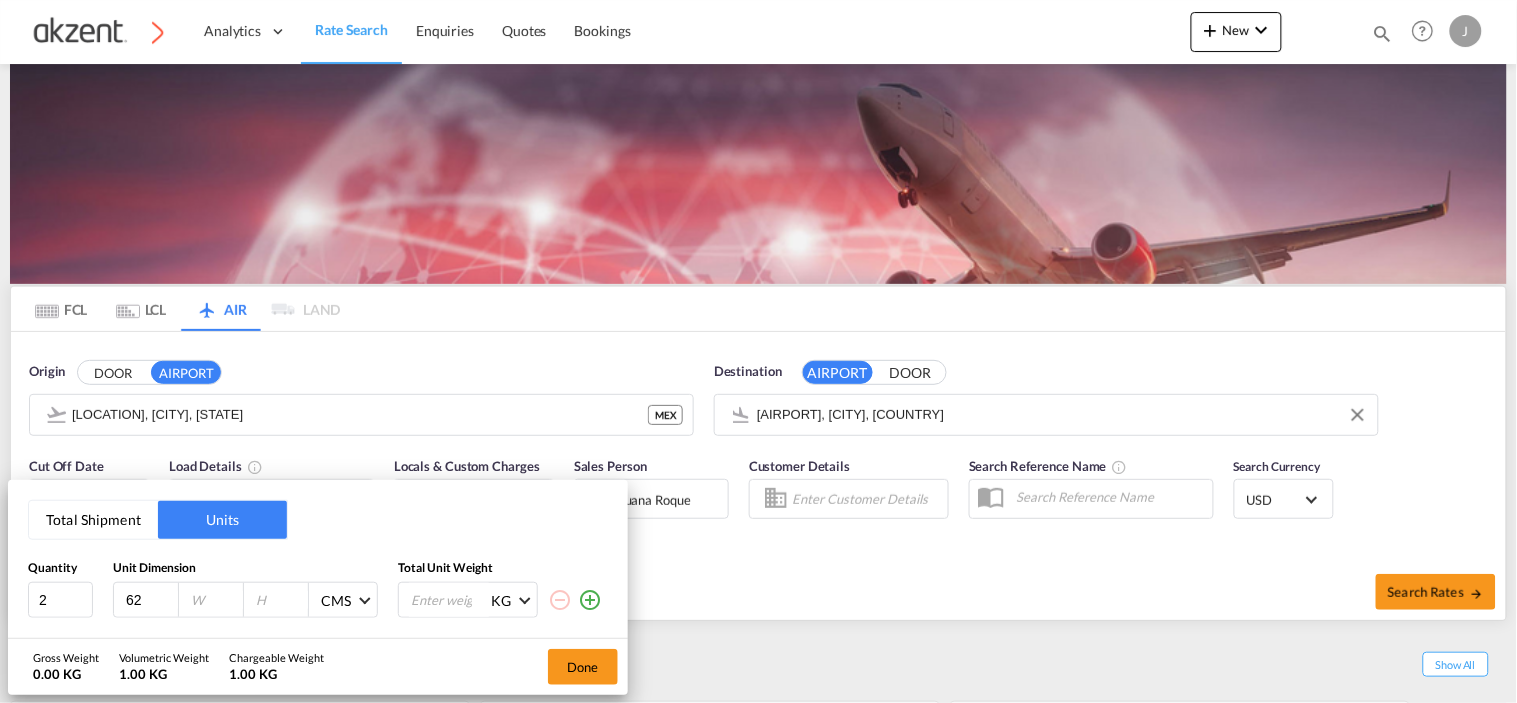 type on "62" 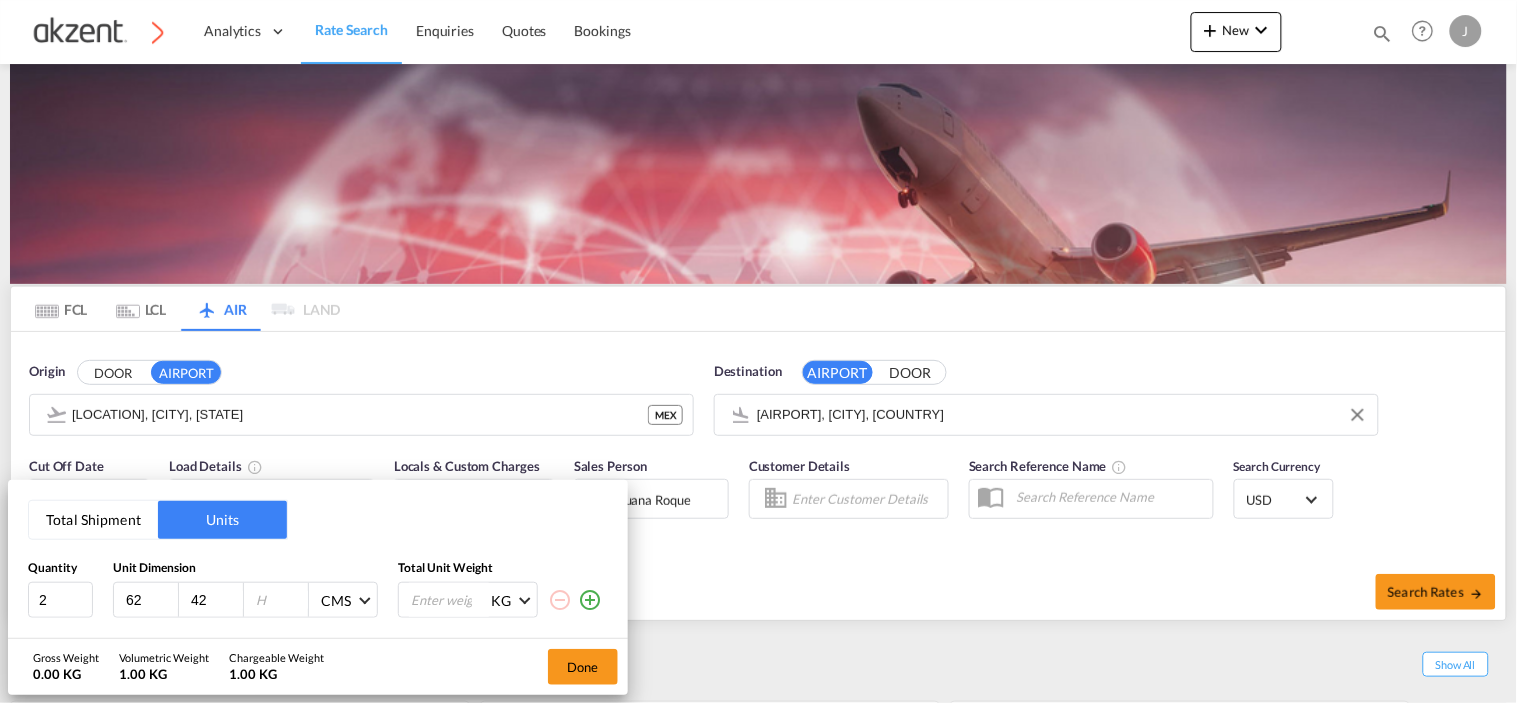 type on "42" 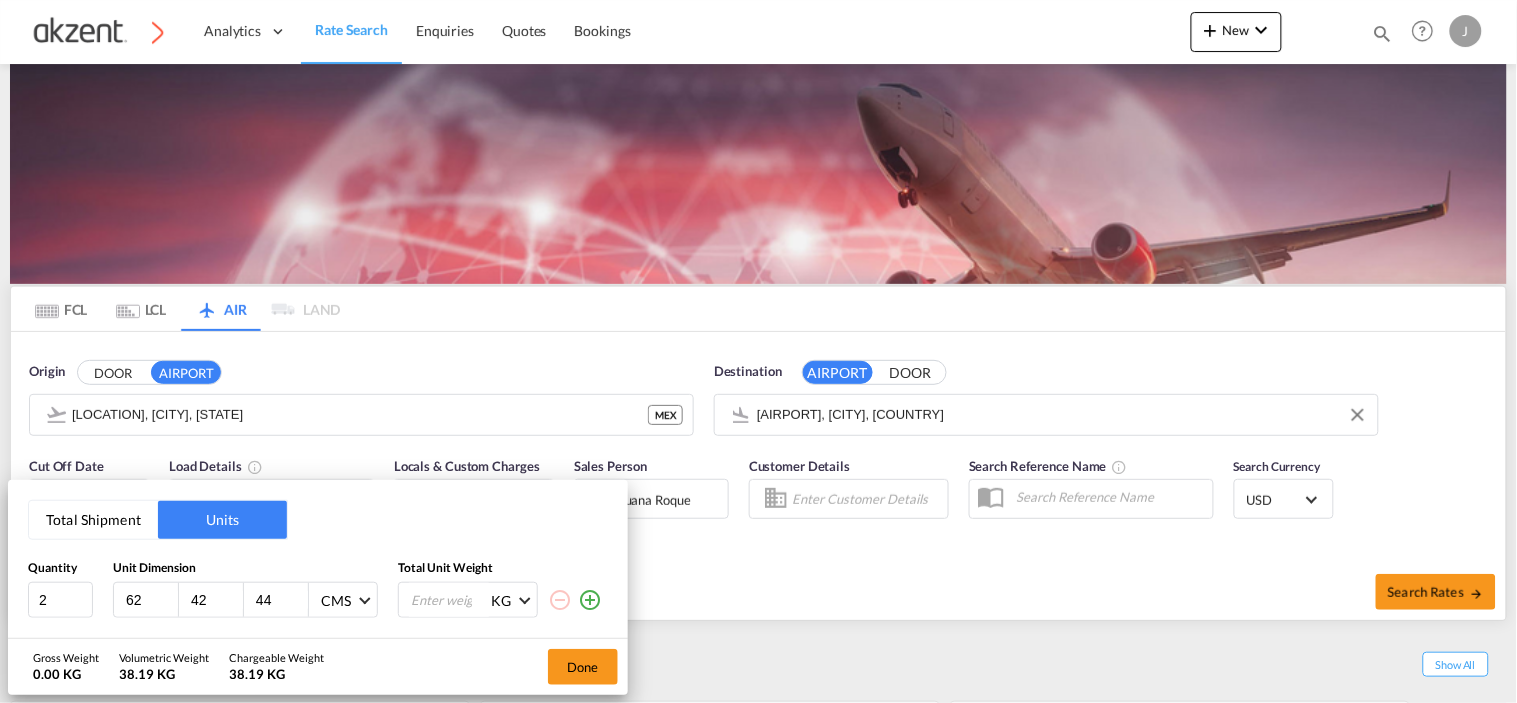 type on "44" 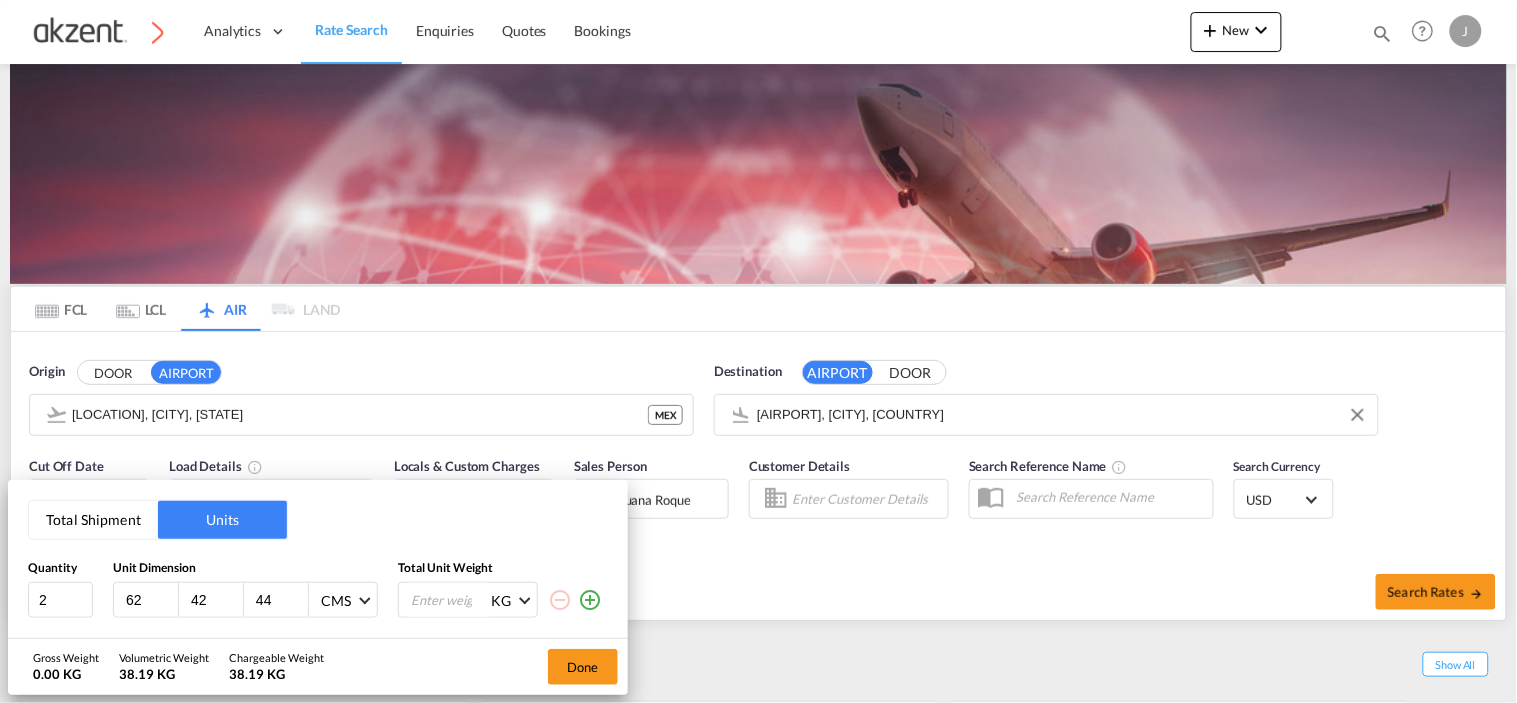click at bounding box center (449, 600) 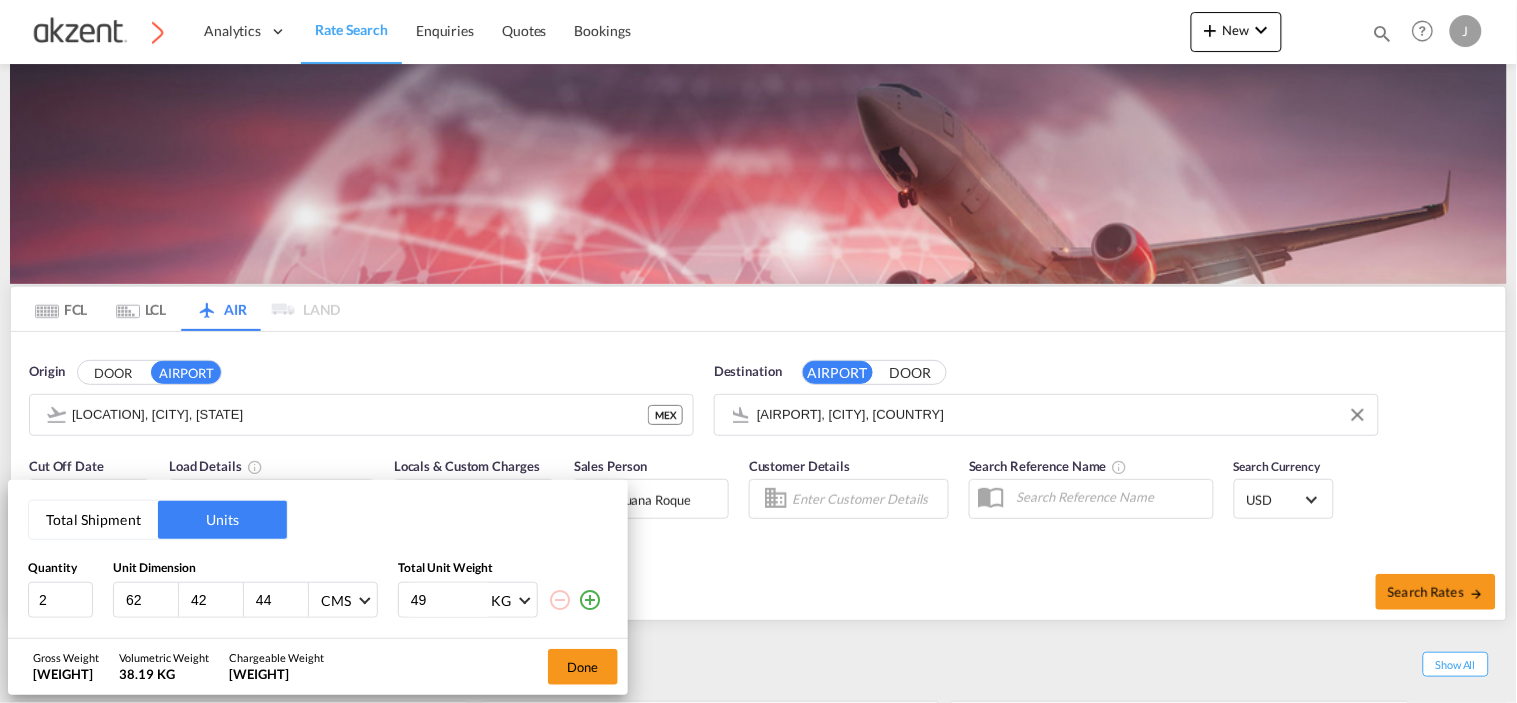 type on "4" 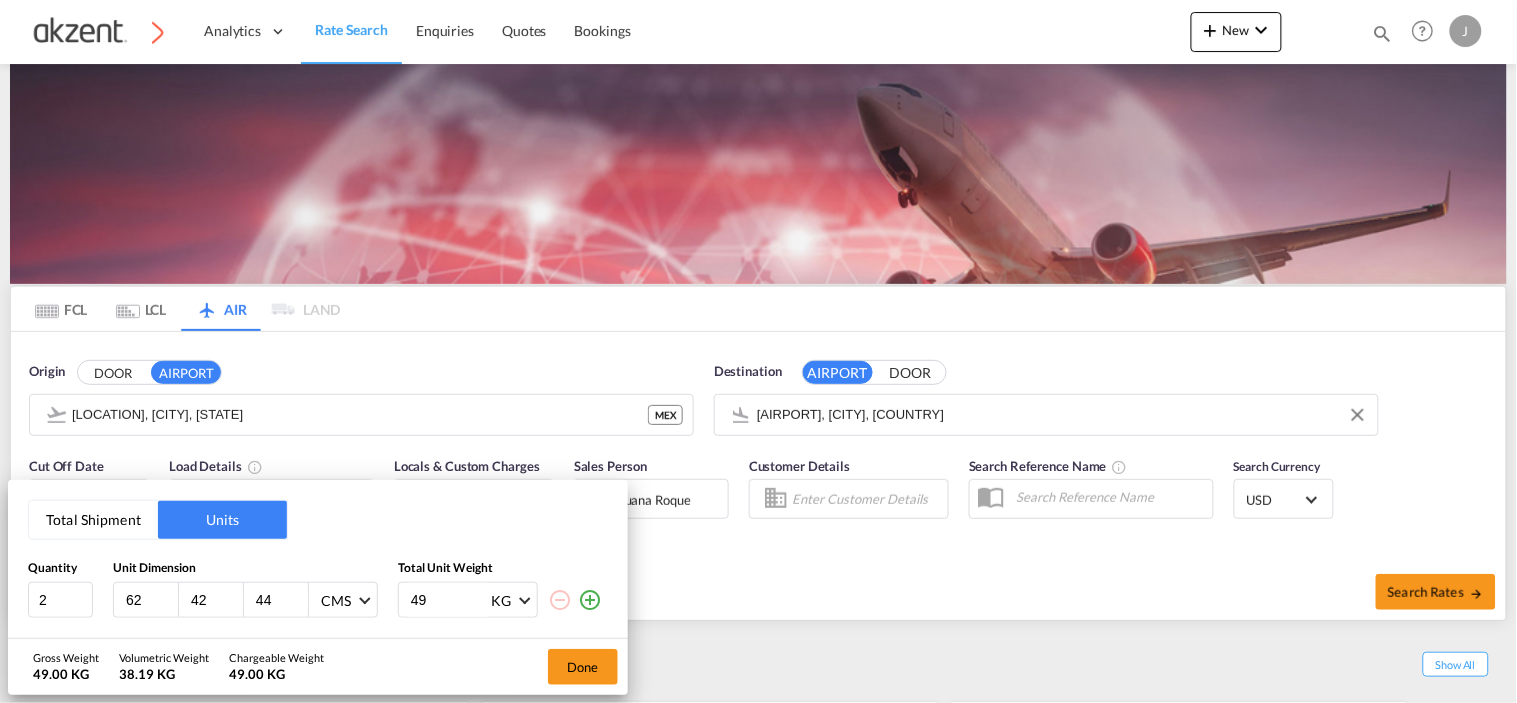 type on "[NUMBER]" 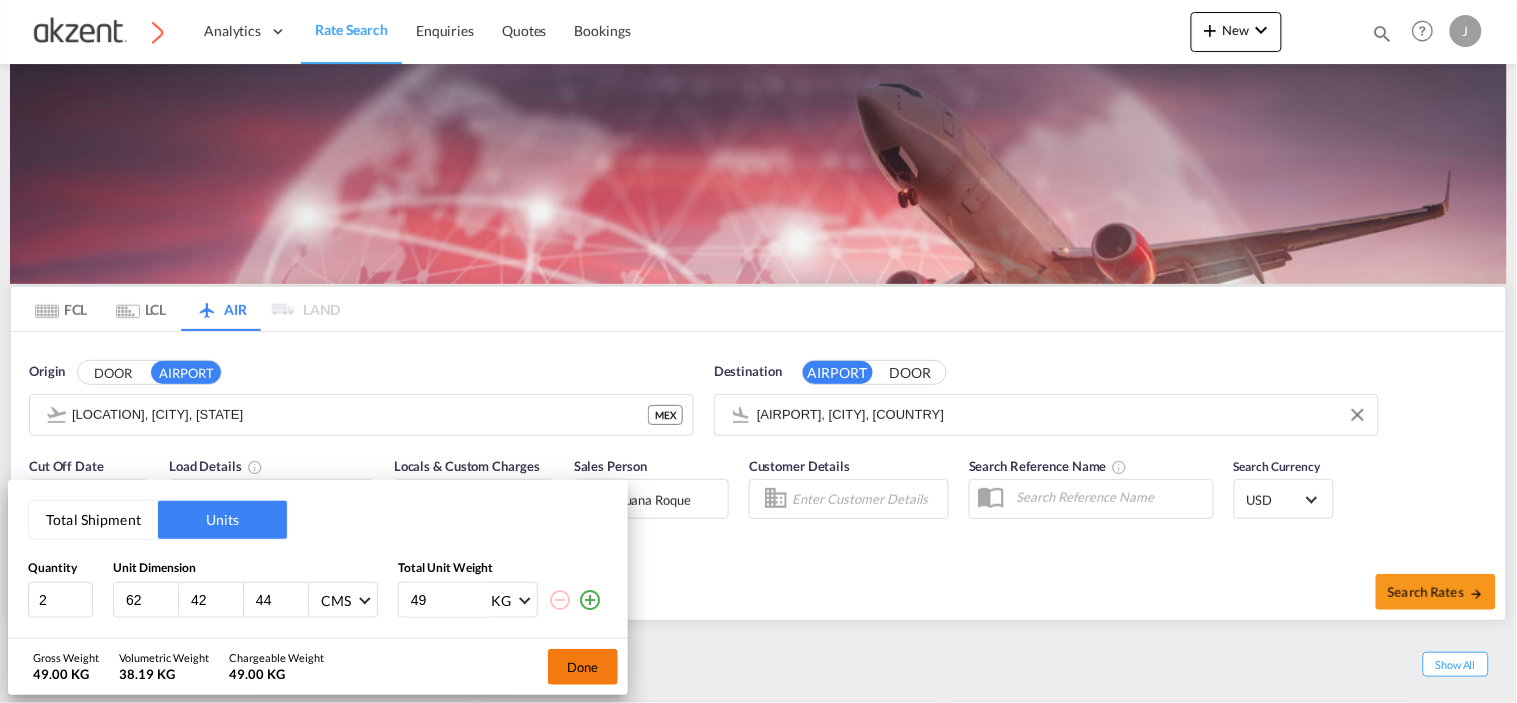 click on "Done" at bounding box center (583, 667) 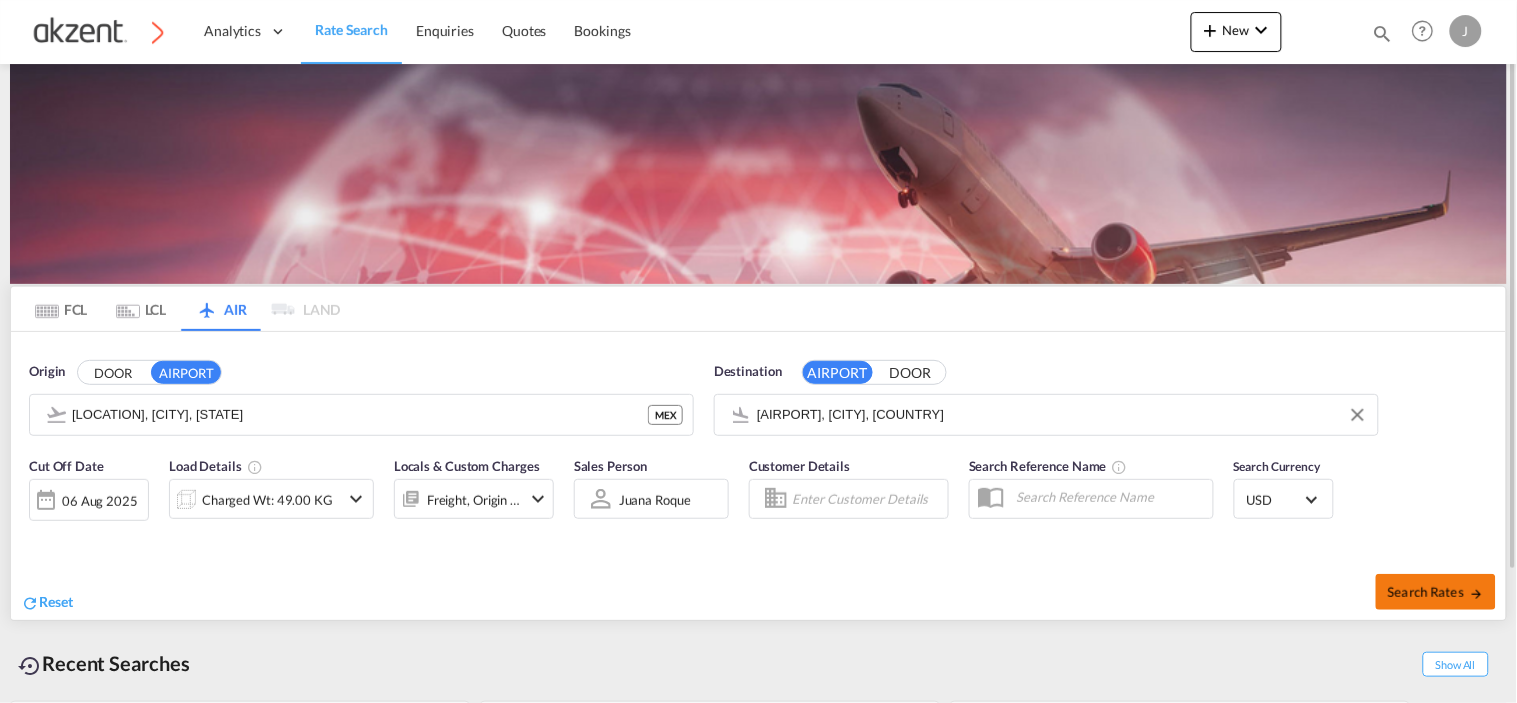 click on "Search Rates" at bounding box center [1436, 592] 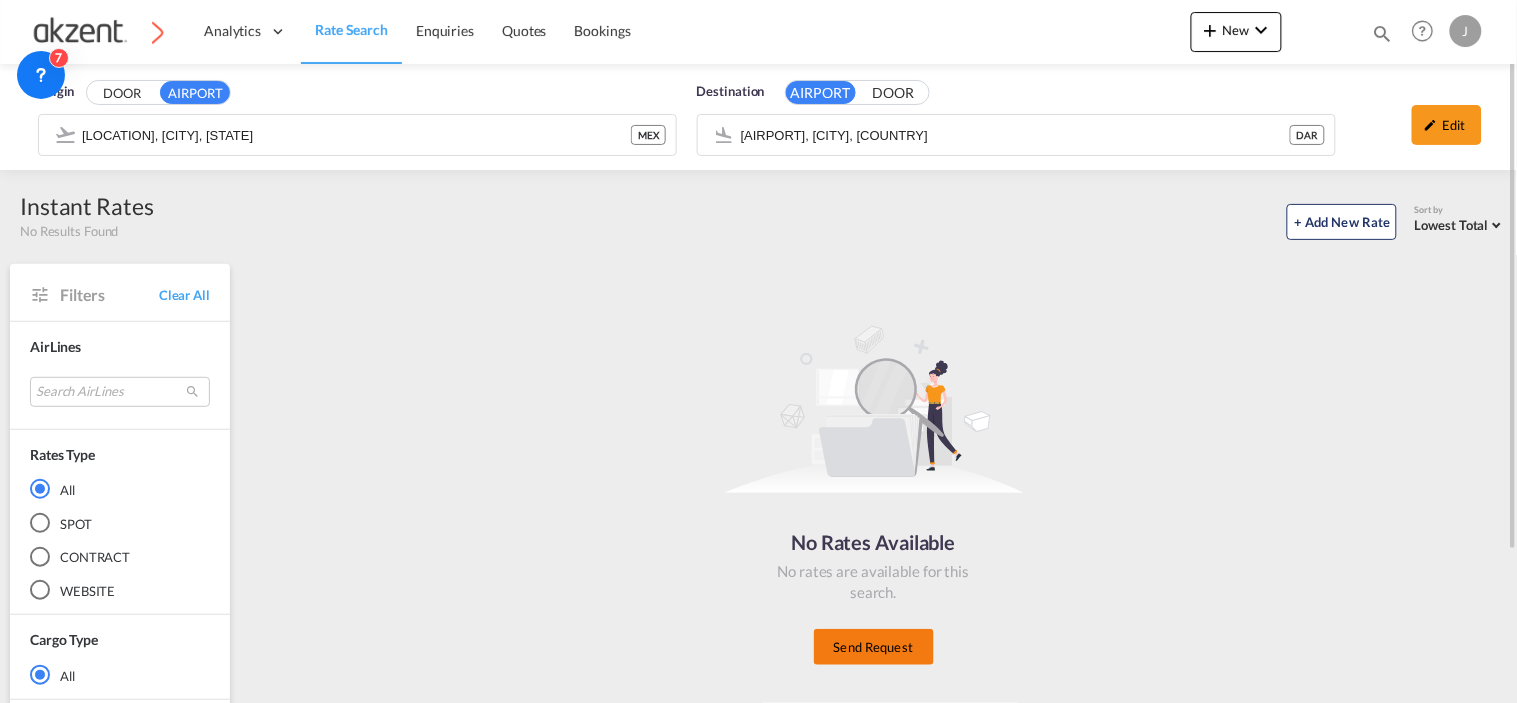 click on "Send Request" at bounding box center [874, 647] 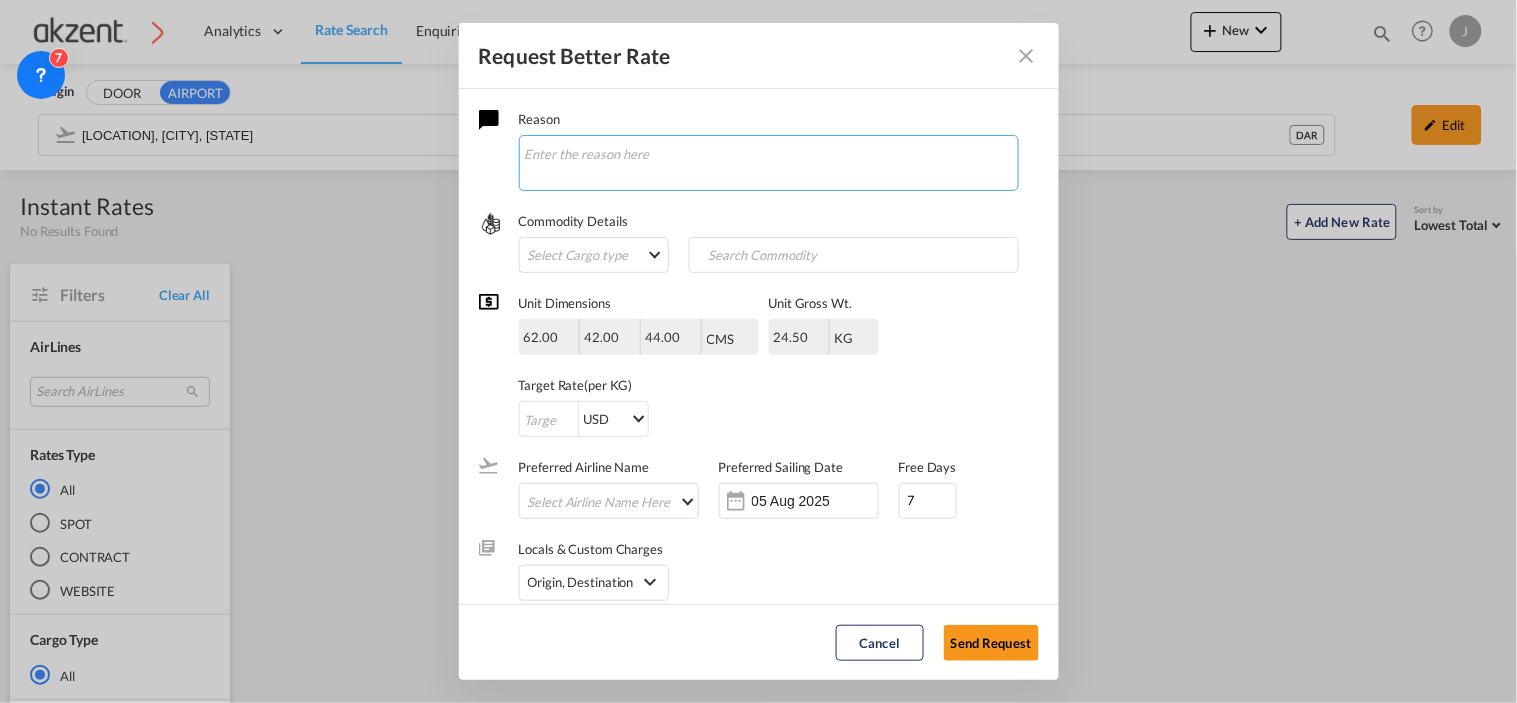 click at bounding box center [769, 163] 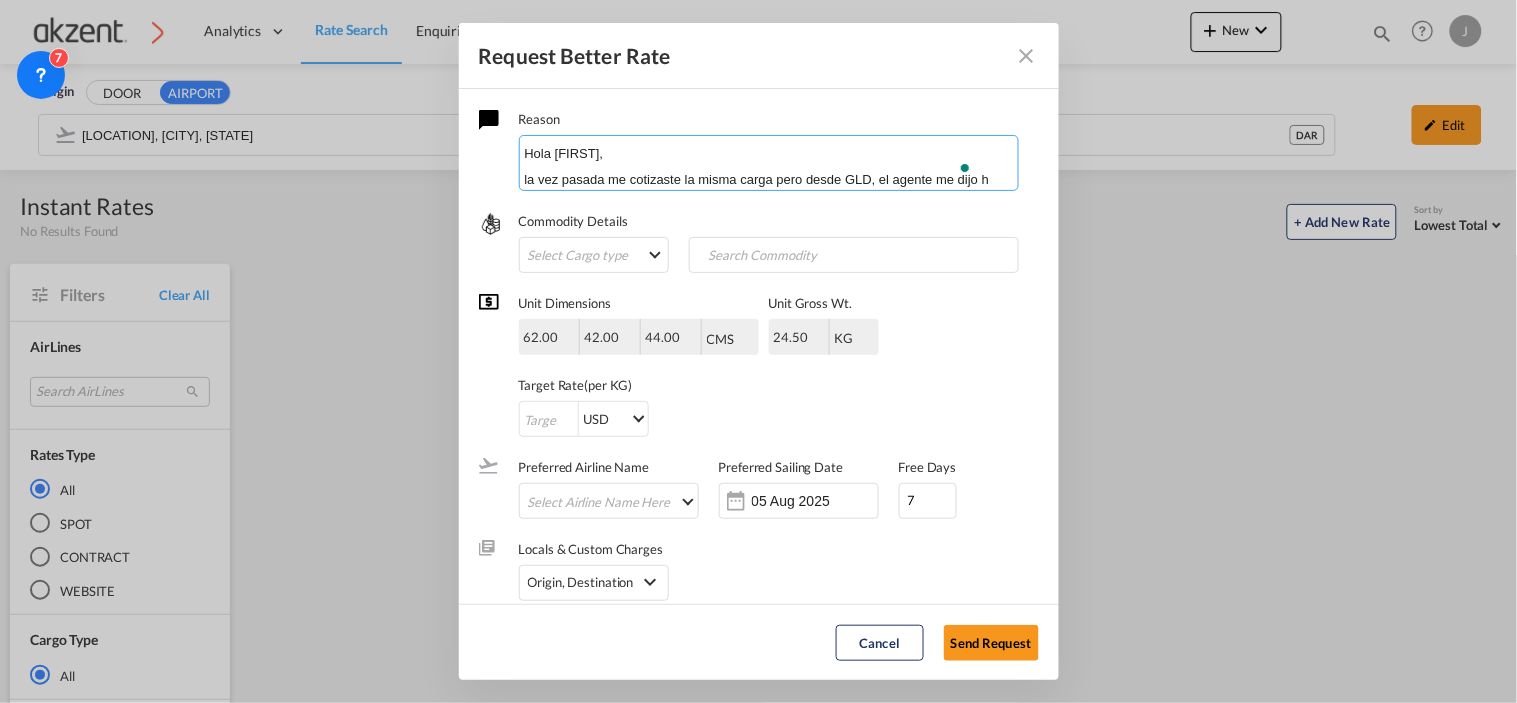 scroll, scrollTop: 23, scrollLeft: 0, axis: vertical 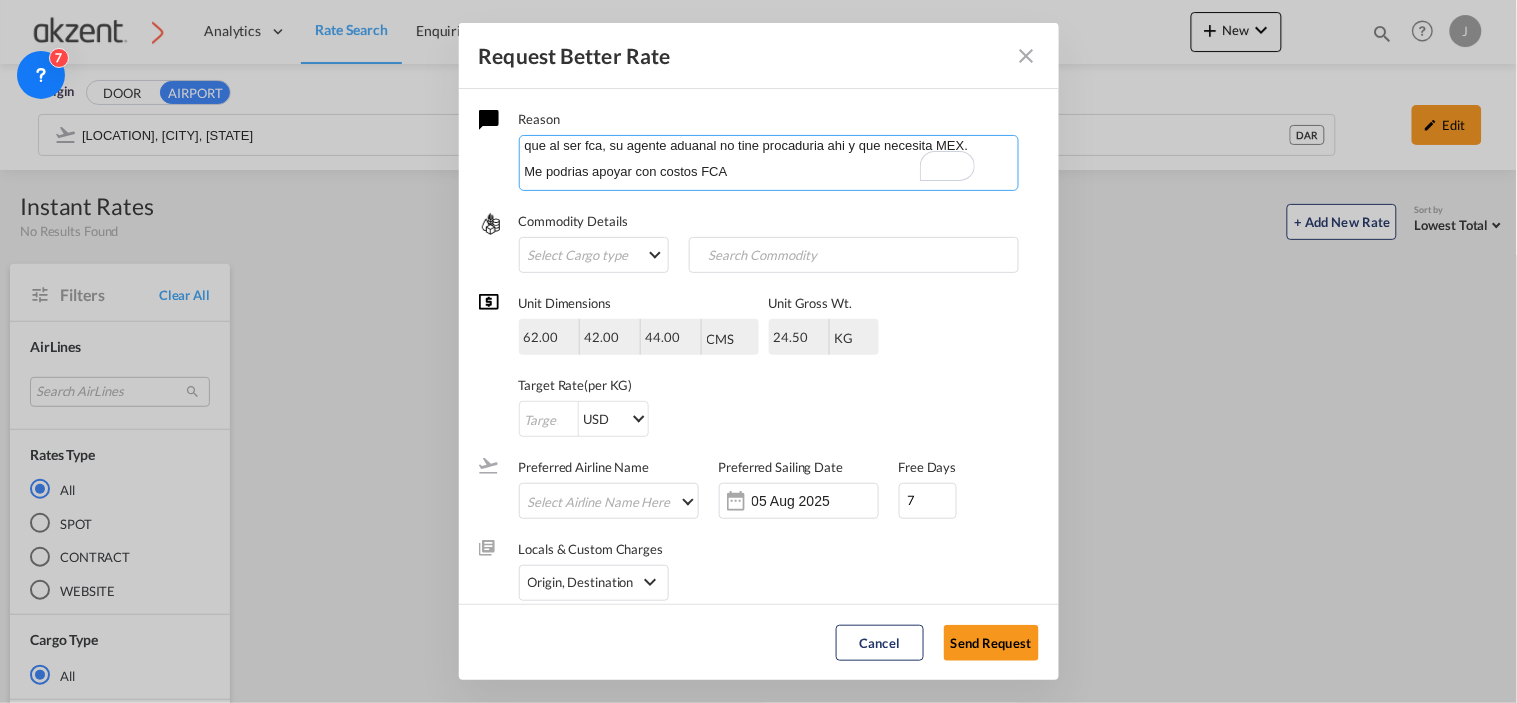 click on "Hola [FIRST],
la vez pasada me cotizaste la misma carga pero desde GLD, el agente me dijo hoy que al ser fca, su agente aduanal no tine procaduria ahi y que necesita MEX.
Me podrias apoyar con costos FCA" at bounding box center (769, 163) 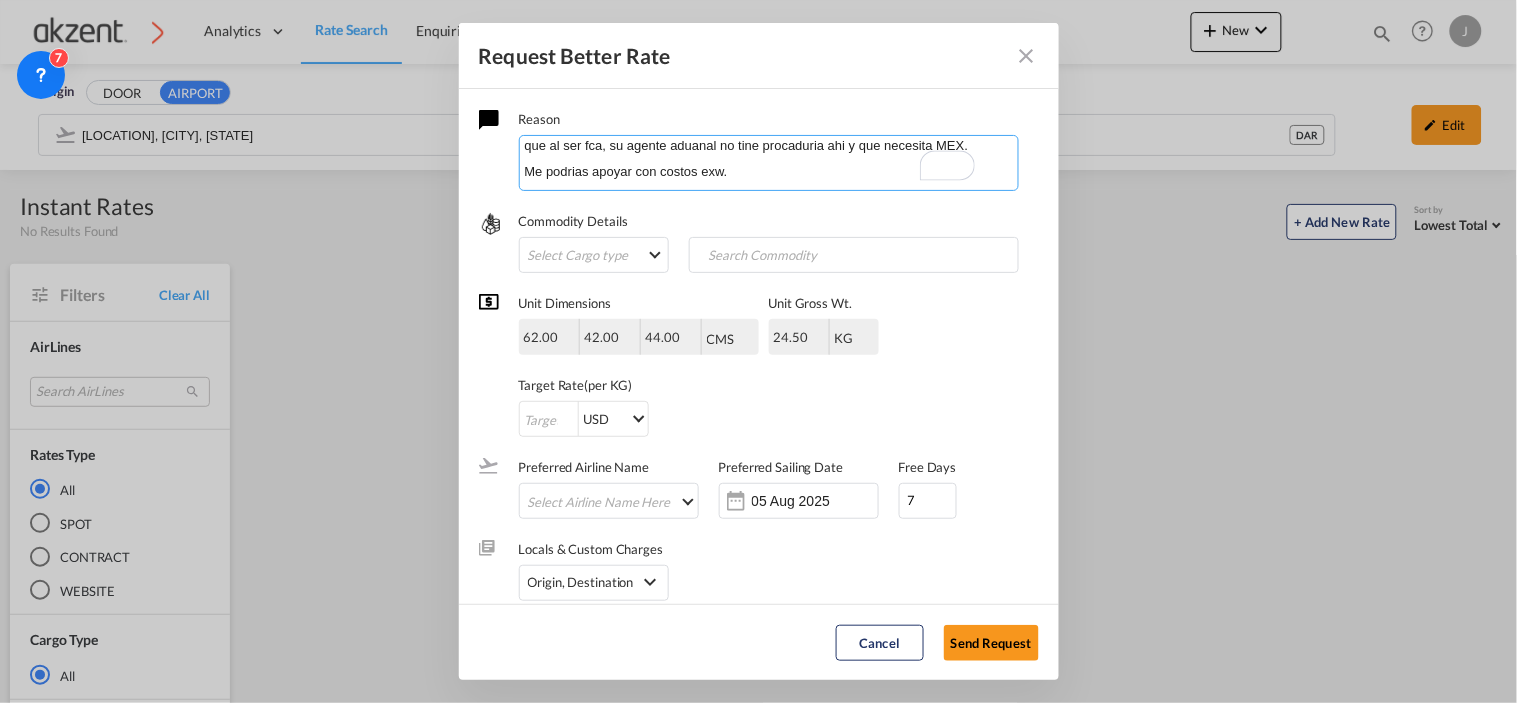 scroll, scrollTop: 102, scrollLeft: 0, axis: vertical 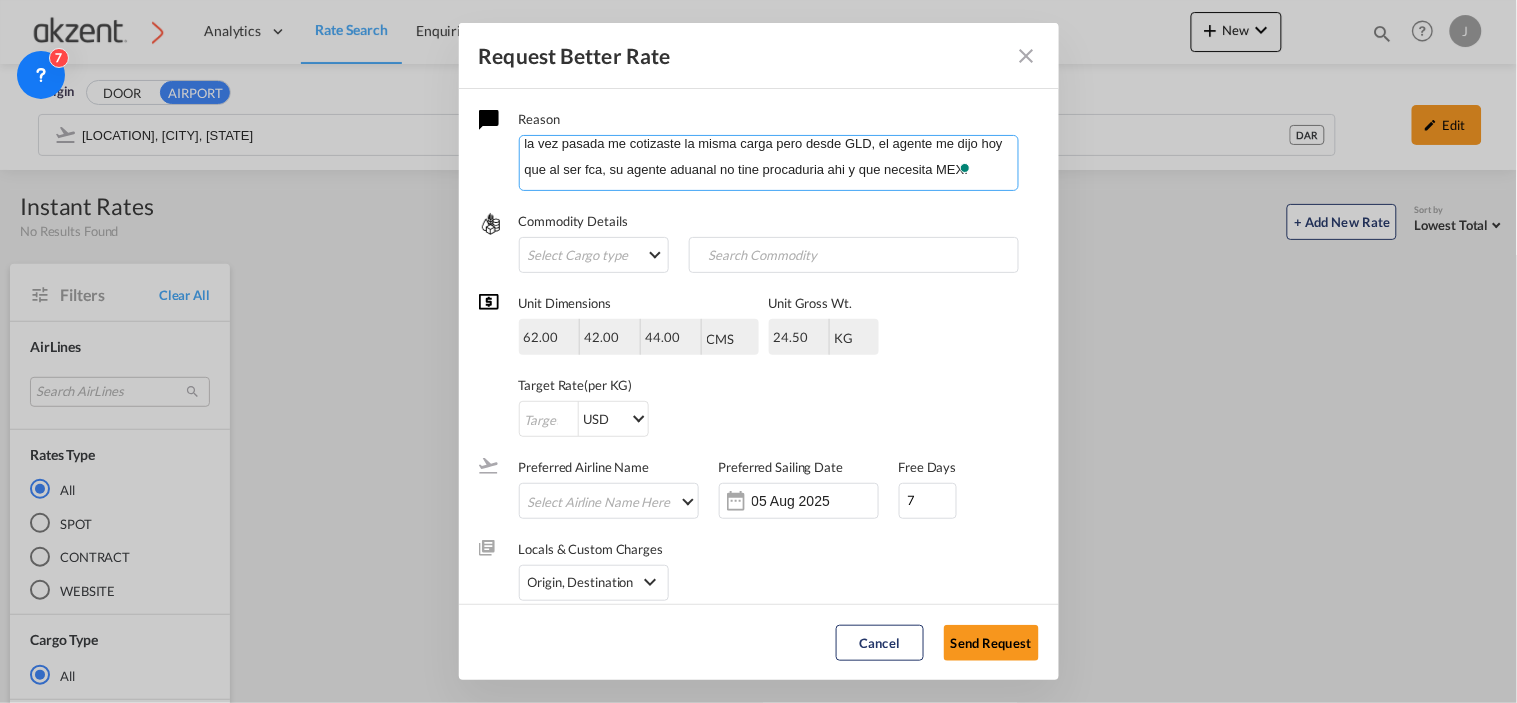 click on "Hola [NAME],
la vez pasada me cotizaste la misma carga pero desde GLD, el agente me dijo hoy que al ser fca, su agente aduanal no tine procaduria ahi y que necesita MEX.
Me podrias apoyar con costos exw.
necesitare maniobras y aduana." at bounding box center (769, 163) 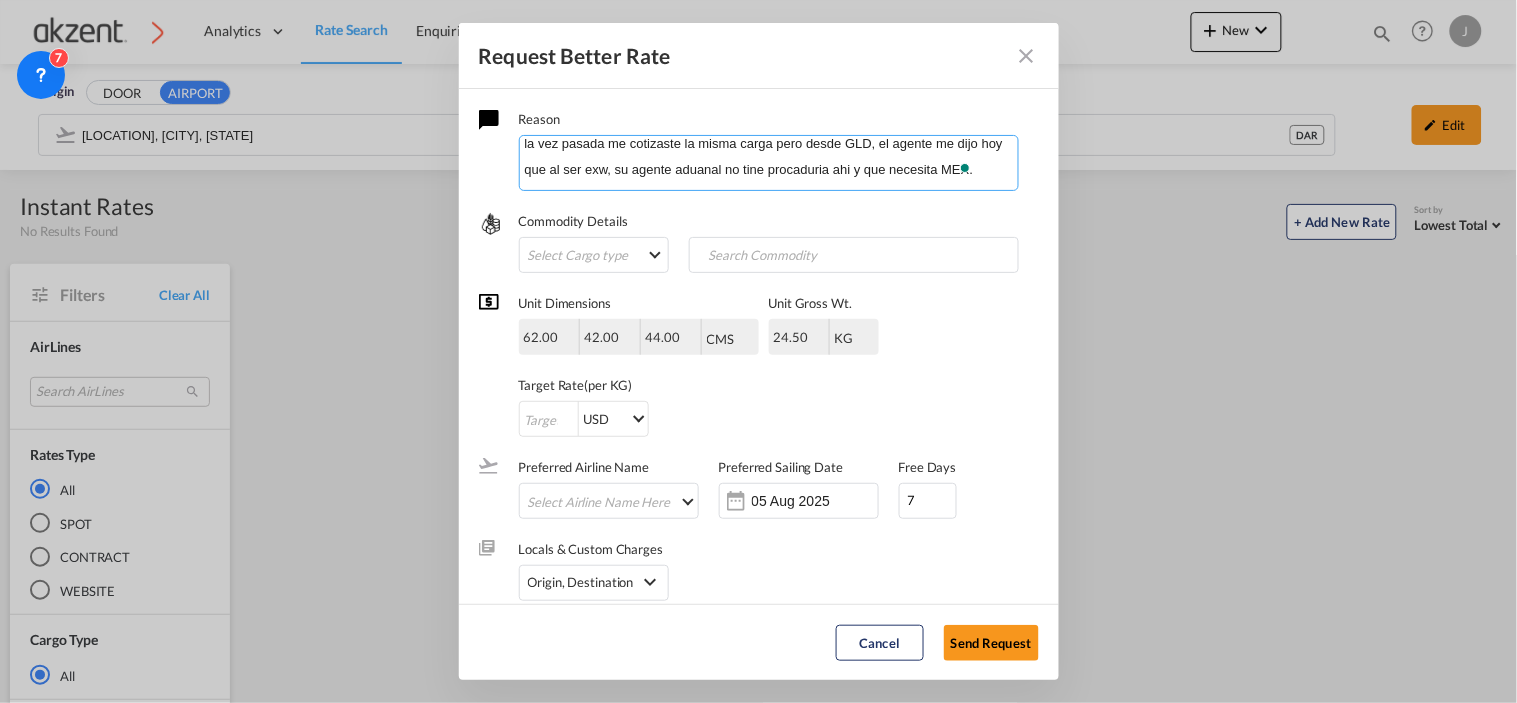 scroll, scrollTop: 50, scrollLeft: 0, axis: vertical 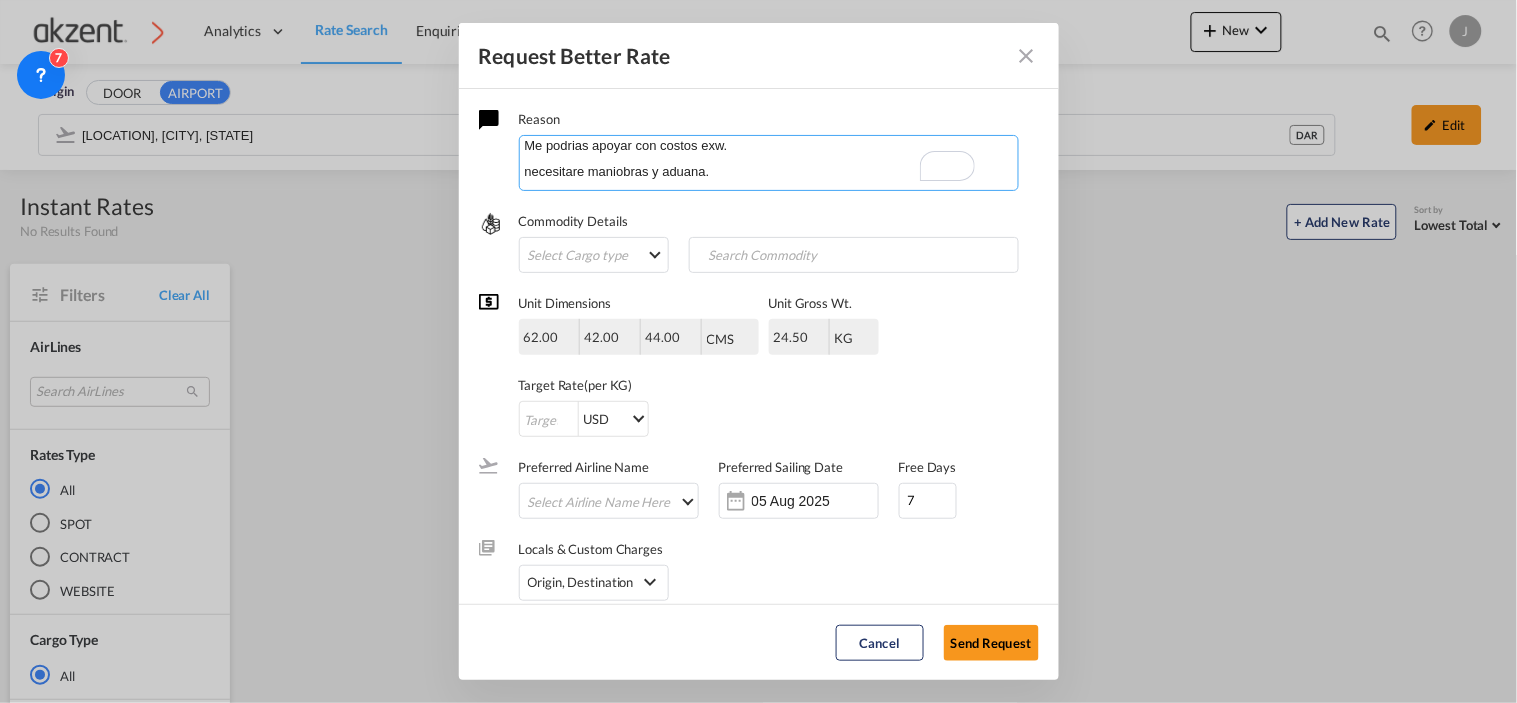 paste on "TERM OF SHIPMENT	EX WORKS
COMMODITY DESCRIPTION(DOCUMENTS ATTACHED) 	[PRODUCT] with heads.
CARGO DETAILS 	2 PLASTIC BOXES  –  2 BOXES @62x42x 44 CMS  -
TOTALG.W. 49 KGS" 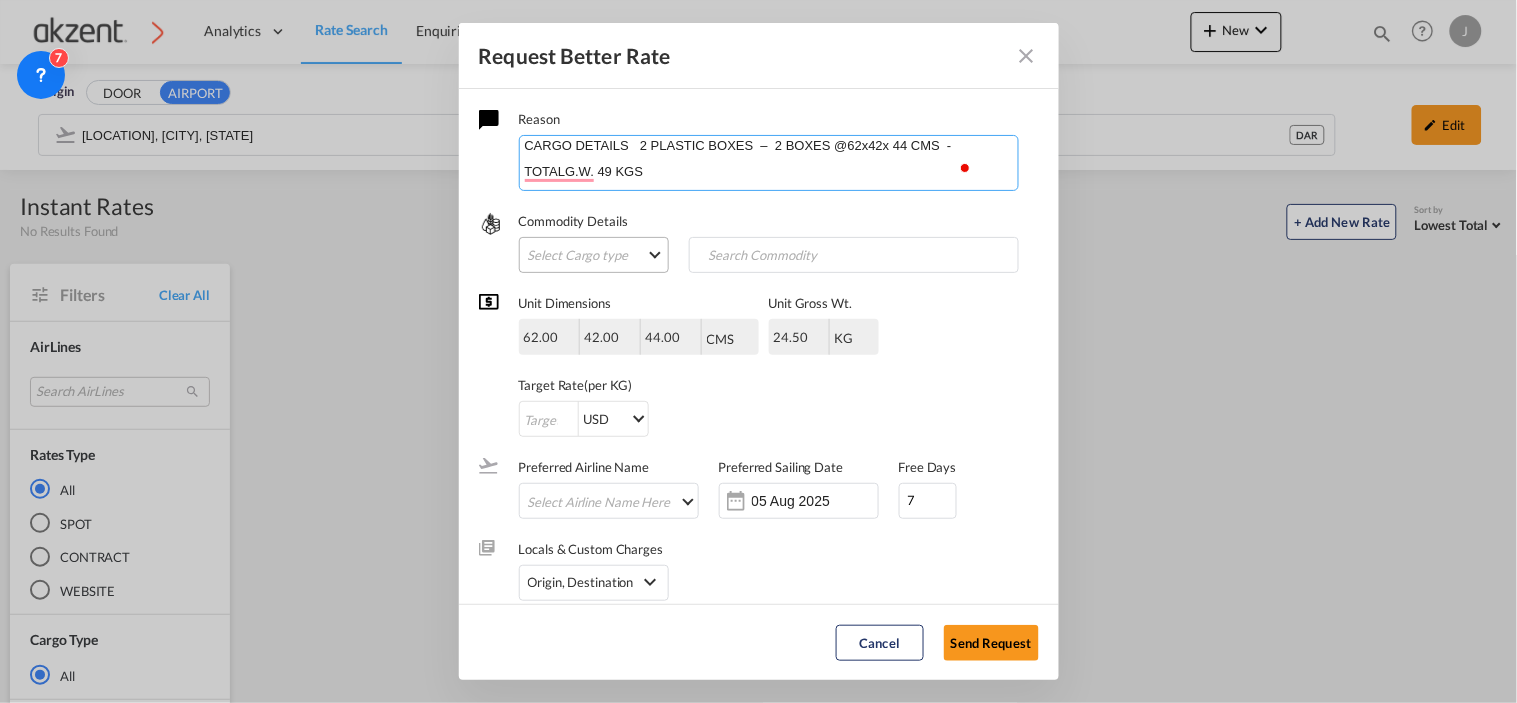 type on "Hola [NAME],
la vez pasada me cotizaste la misma carga pero desde GLD, el agente me dijo hoy que al ser exw, su agente aduanal no tine procaduria ahi y que necesita MEX.
Me podrias apoyar con costos exw.
necesitare maniobras y aduana.
TERM OF SHIPMENT	EX WORKS
COMMODITY DESCRIPTION(DOCUMENTS ATTACHED) 	[PRODUCT] with heads.
CARGO DETAILS 	2 PLASTIC BOXES  –  2 BOXES @62x42x 44 CMS  -
TOTALG.W. 49 KGS" 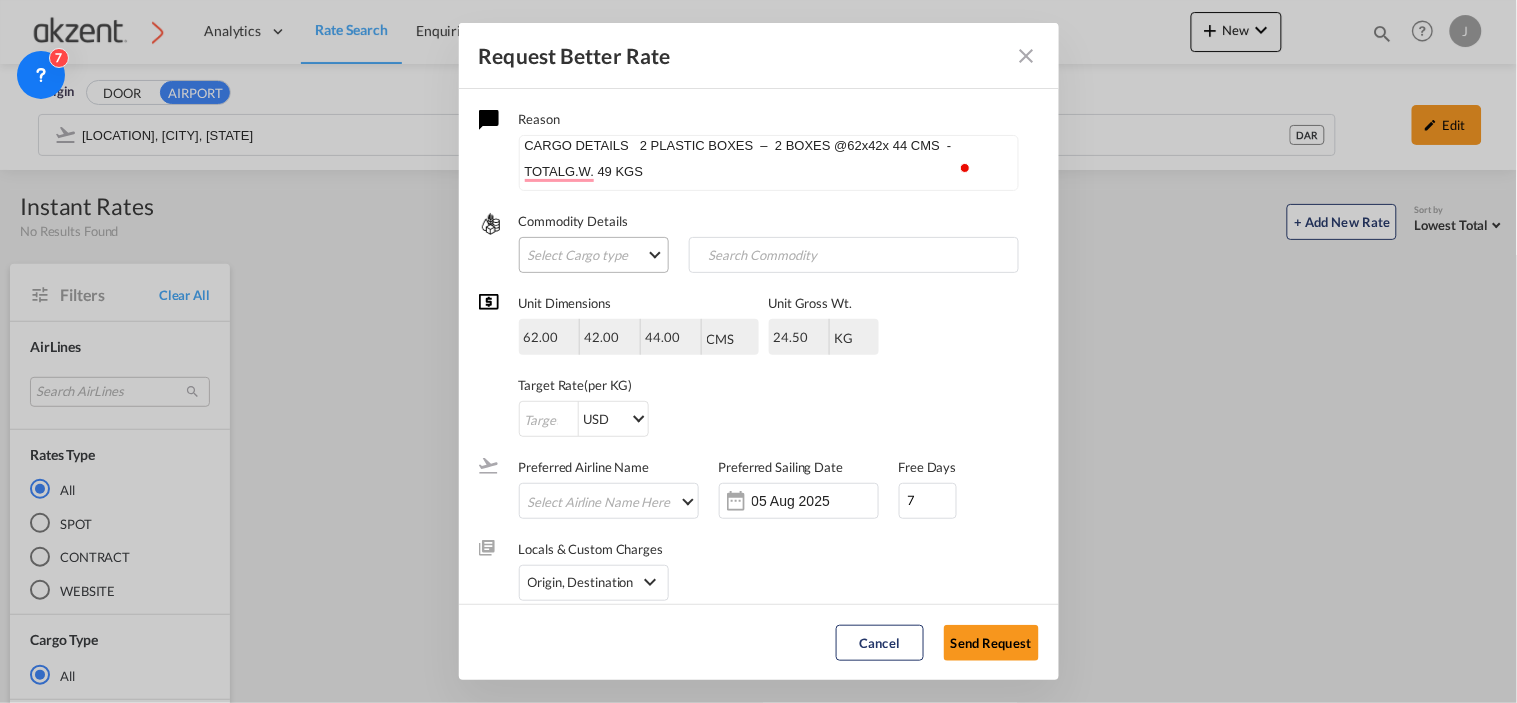 click on "Select Cargo type   FAK GCR GDSM General Cargo Hazardous Cargo Ambient Foodstuff Chilled Frozen Perishables Flexibags Out of Gauge Others Group NAC NAC Vehicles" at bounding box center [594, 255] 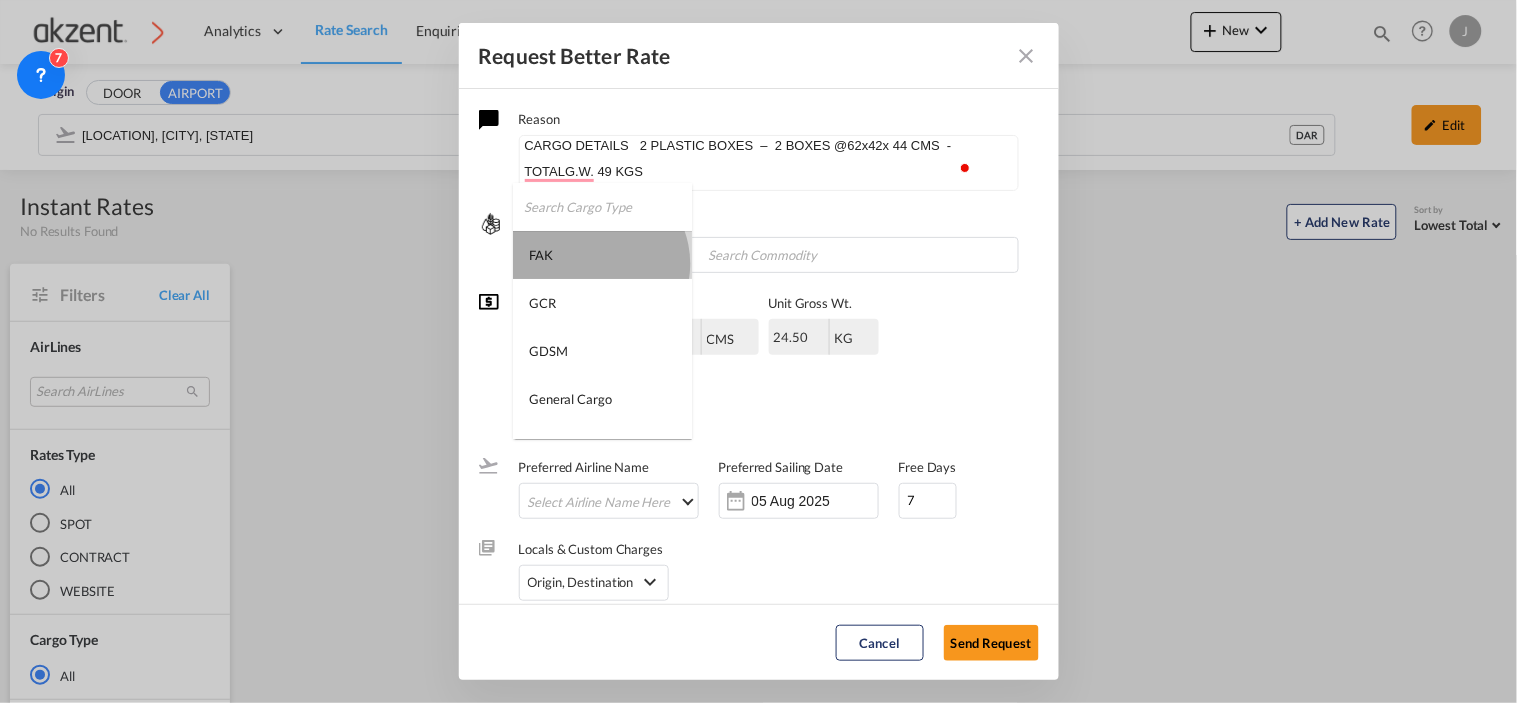 click on "FAK" at bounding box center (602, 255) 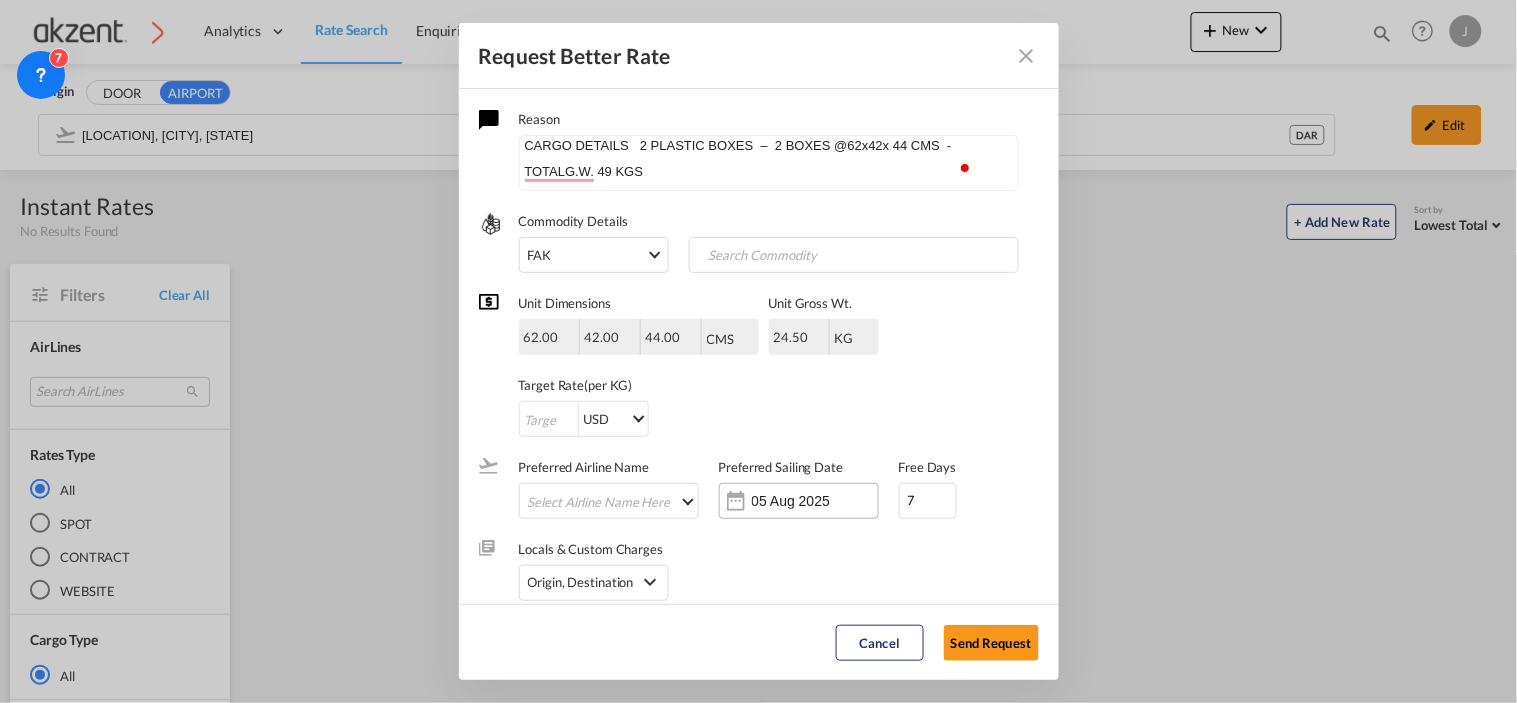 click on "05 Aug 2025" at bounding box center (815, 501) 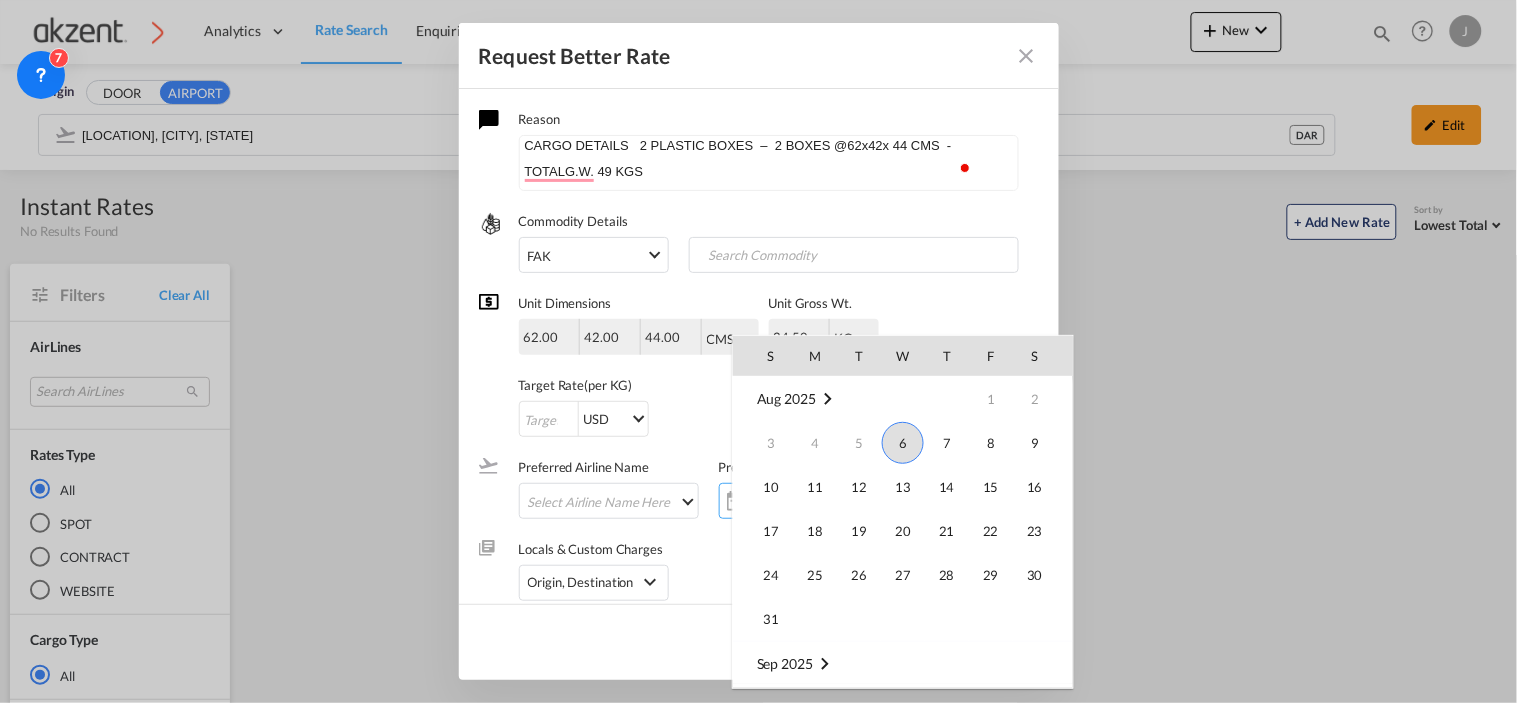 click on "6" at bounding box center [903, 443] 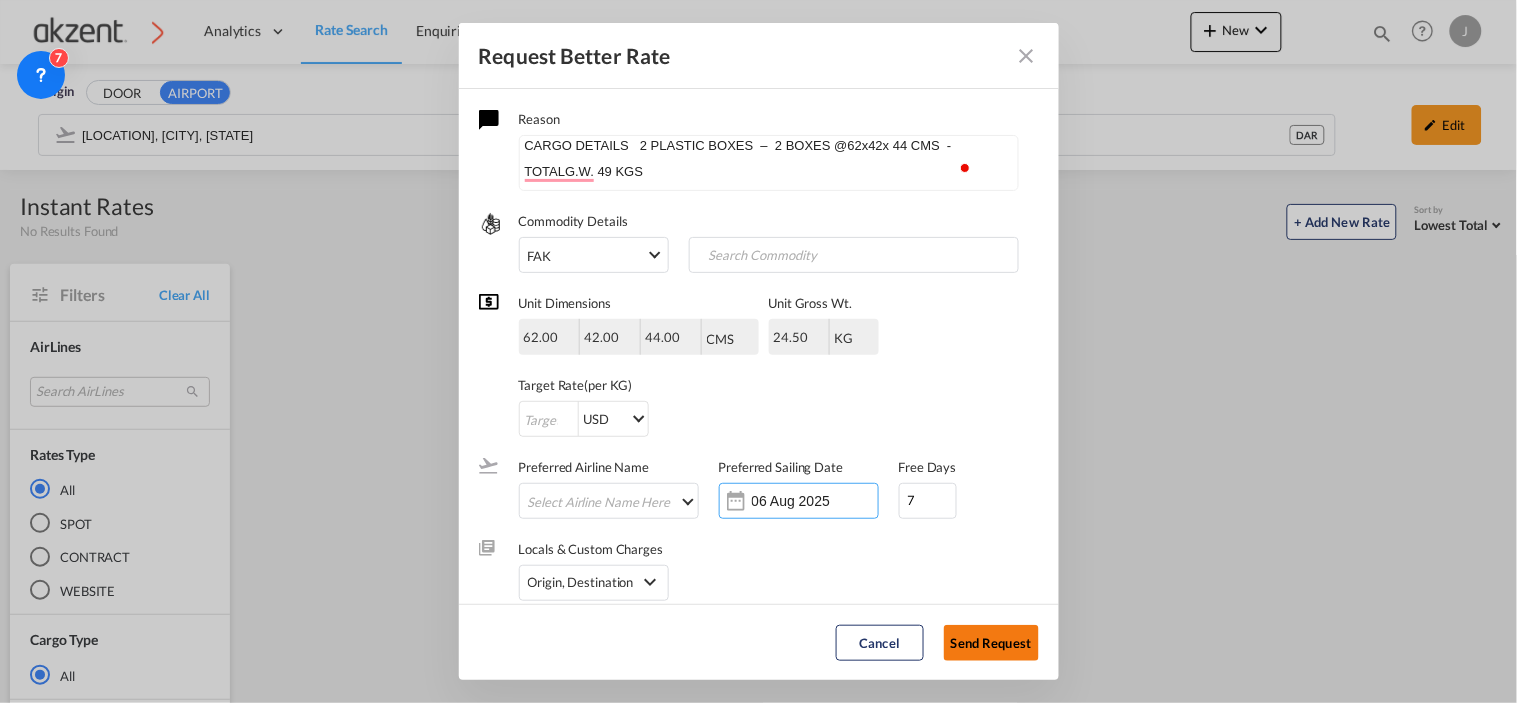 click on "Send Request" at bounding box center [991, 643] 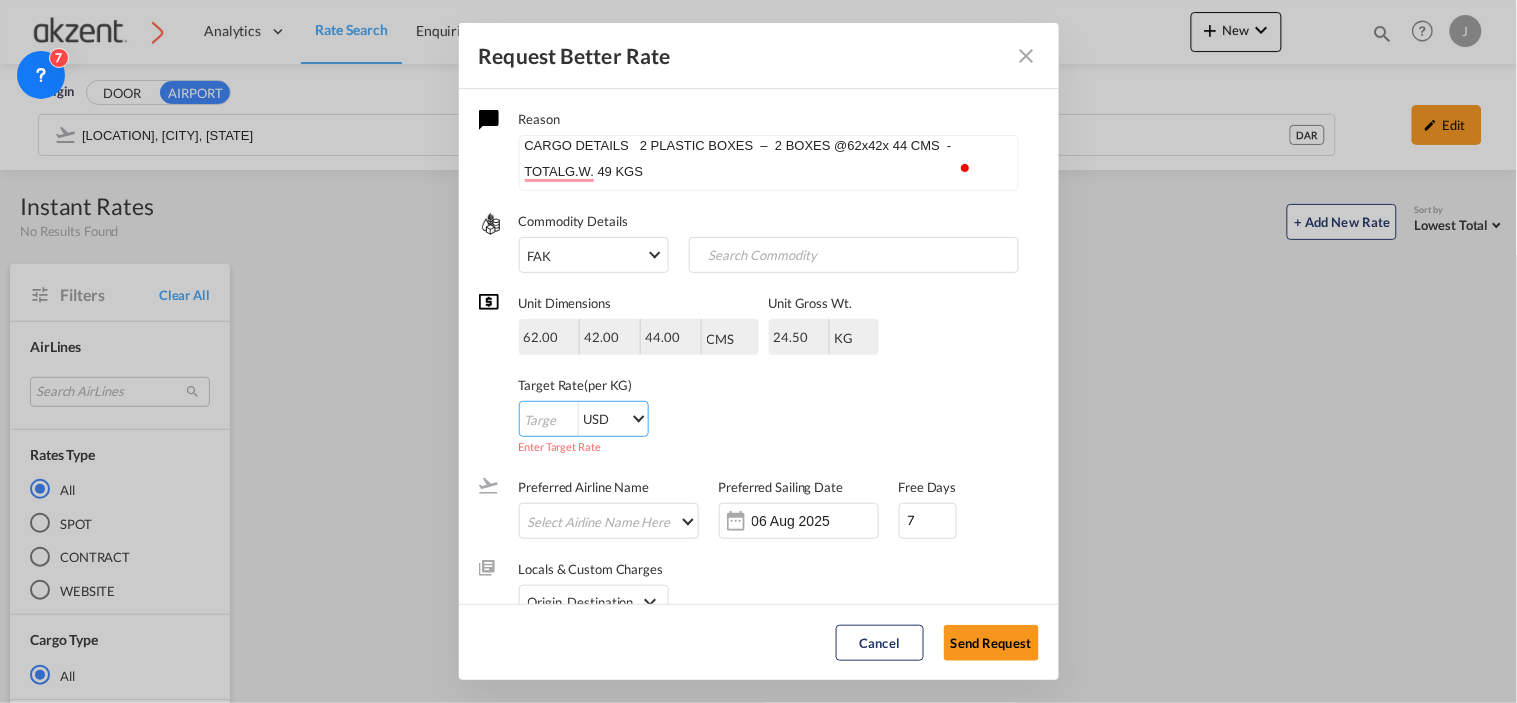 click at bounding box center (549, 420) 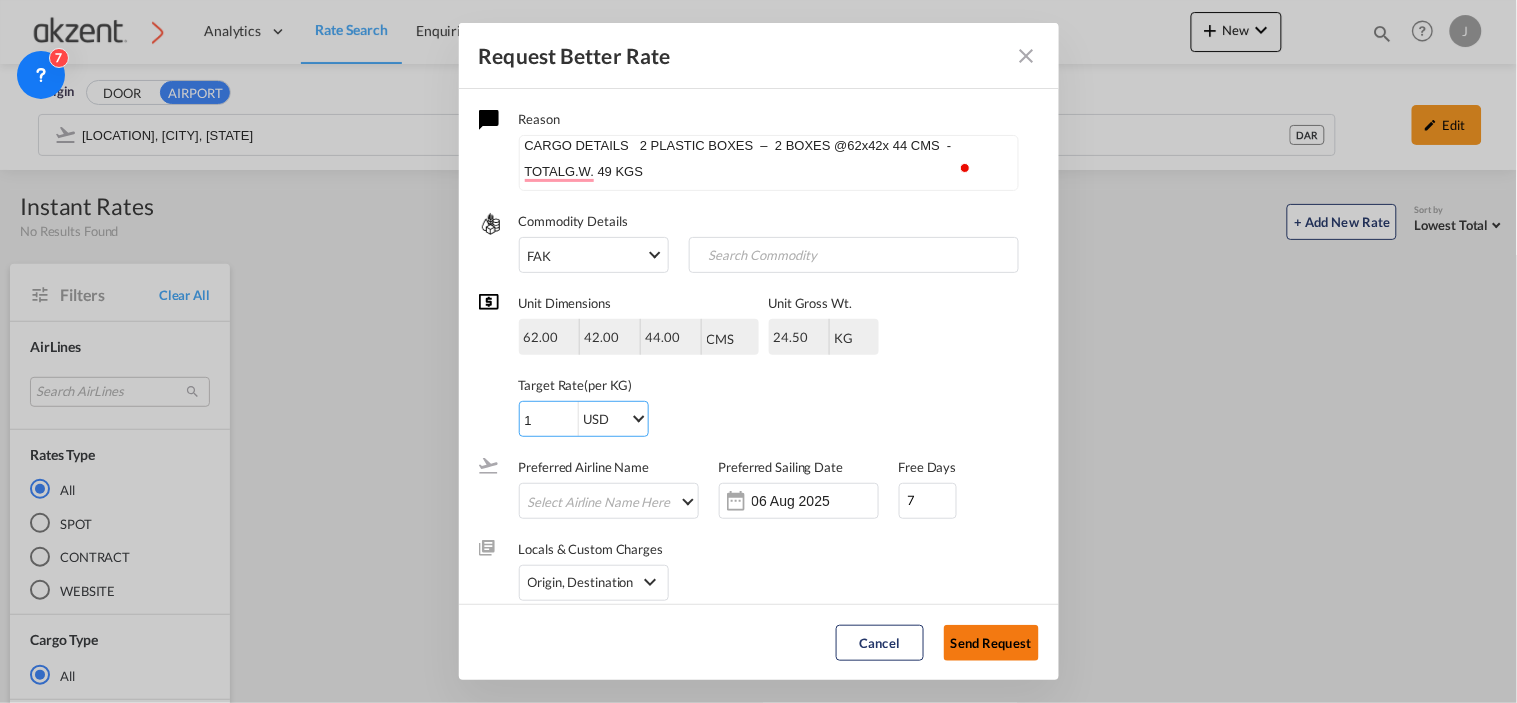 type on "1" 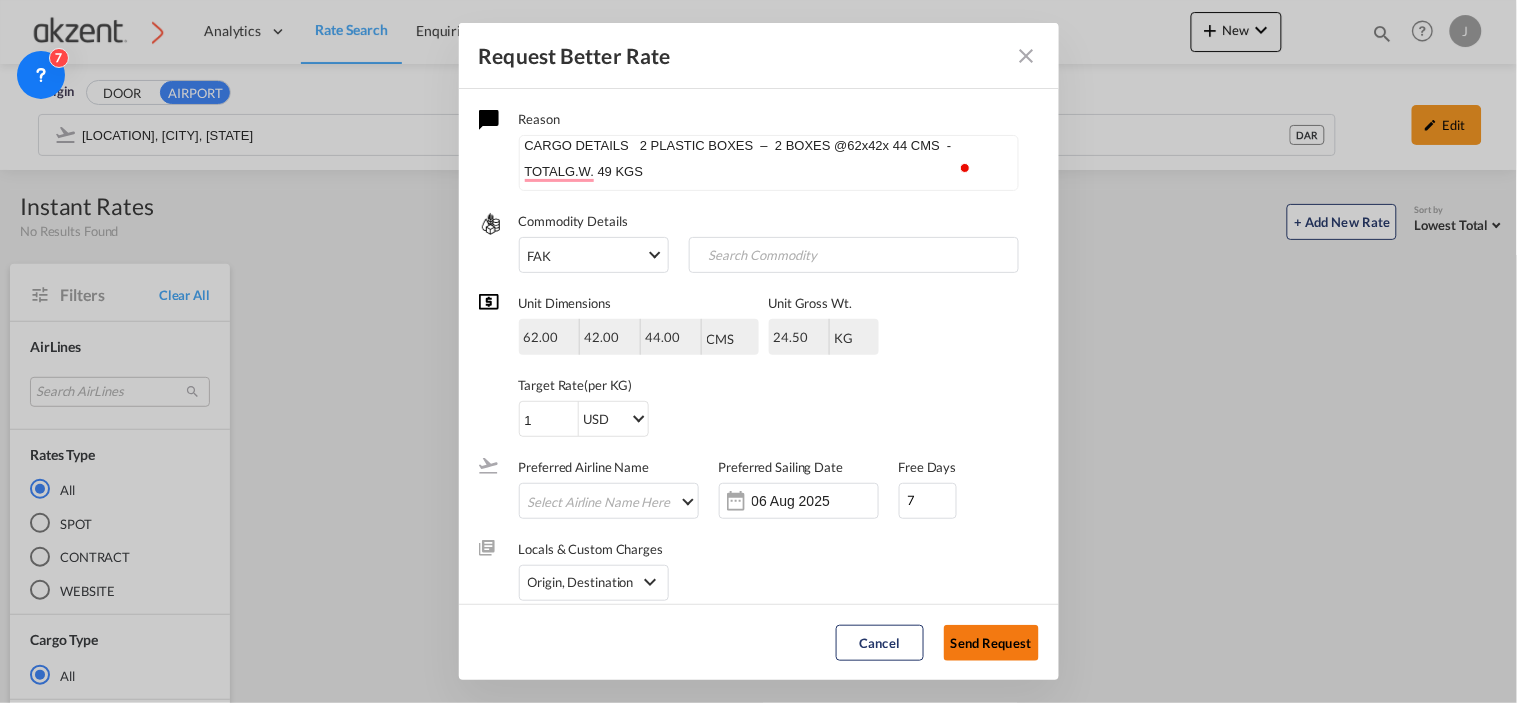 click on "Send Request" at bounding box center (991, 643) 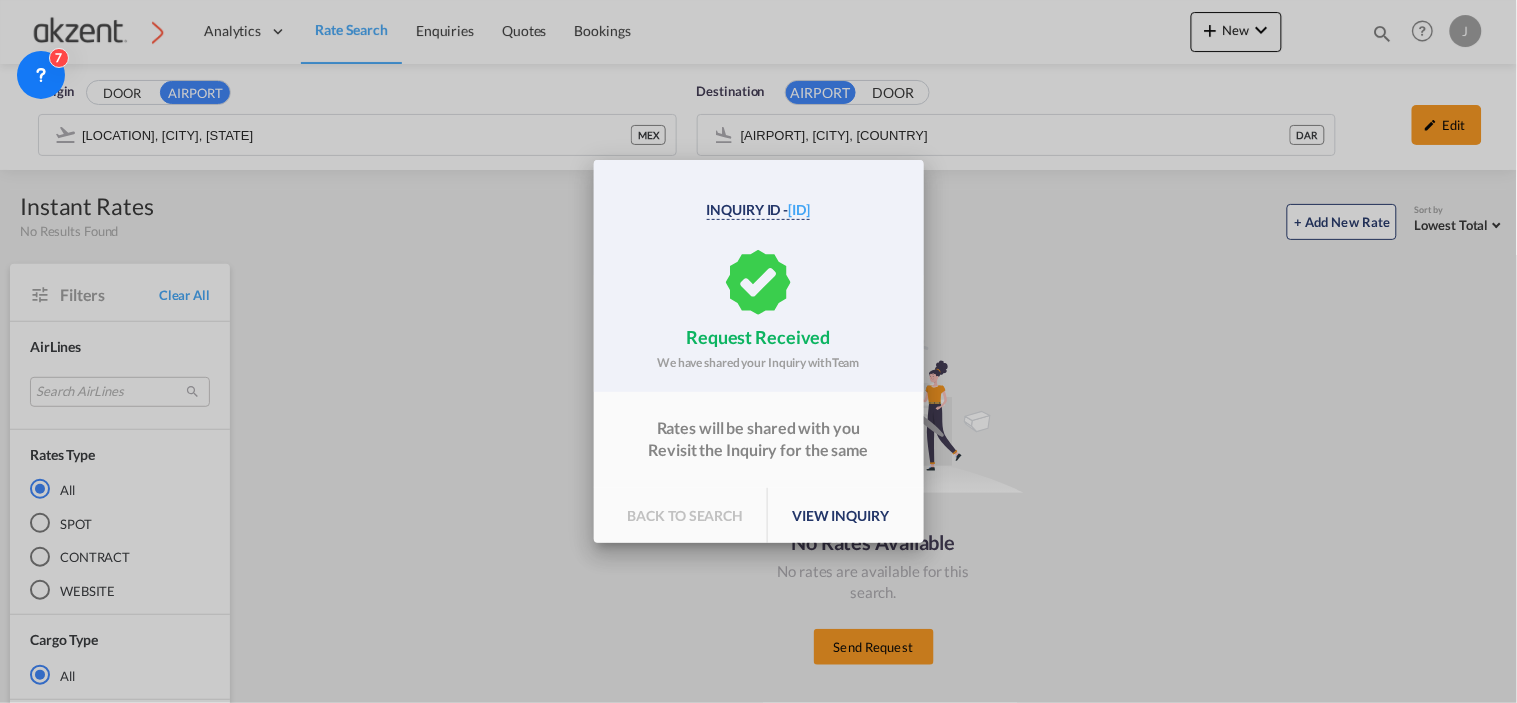 click on "view inquiry" at bounding box center (840, 516) 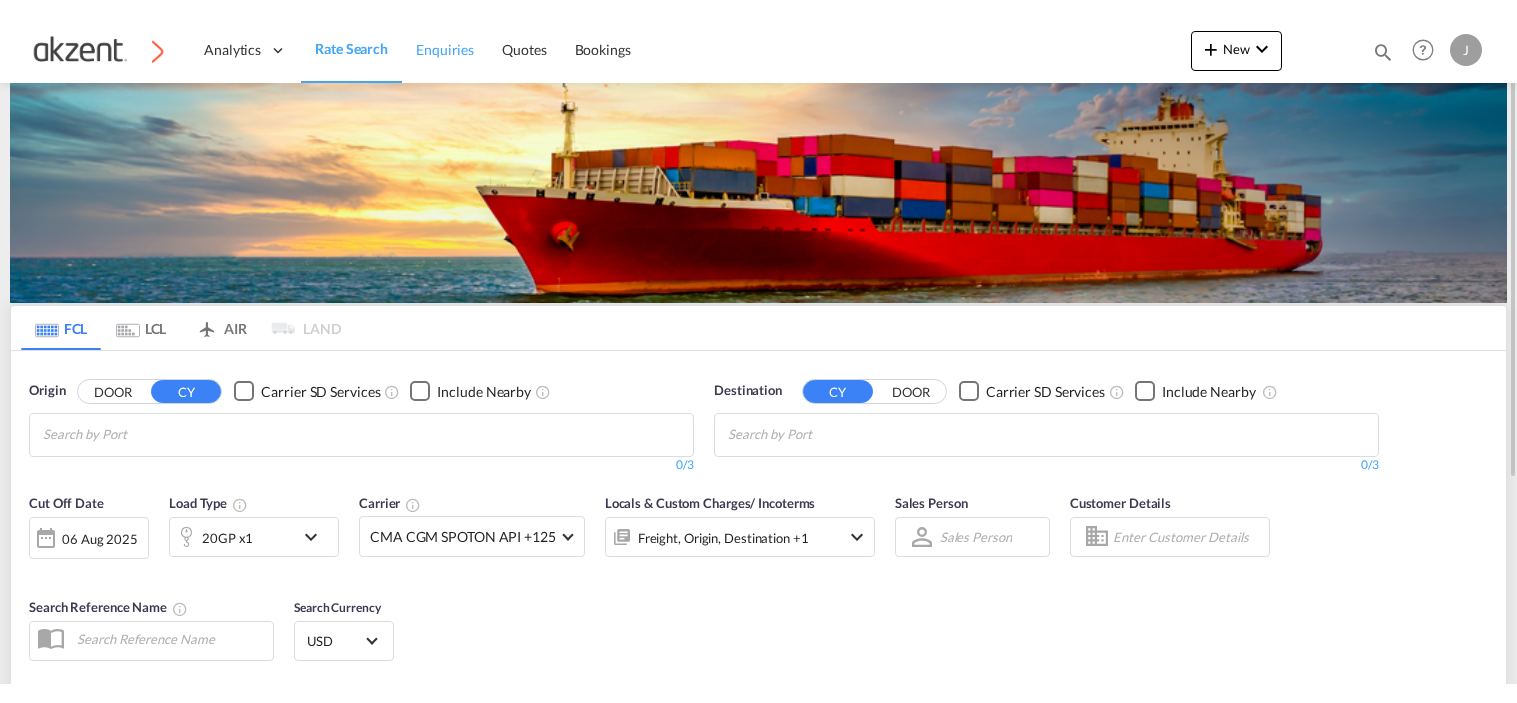 scroll, scrollTop: 0, scrollLeft: 0, axis: both 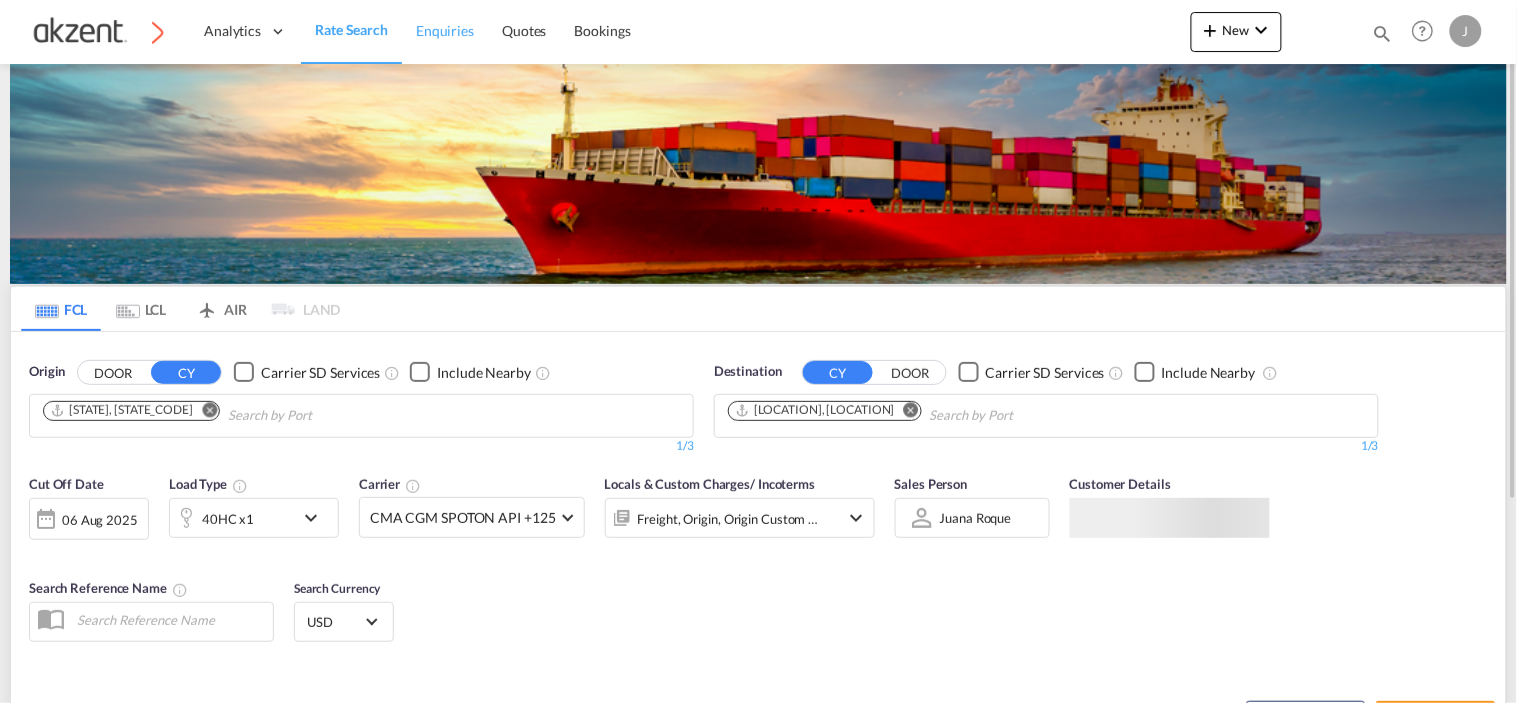 click on "Enquiries" at bounding box center (445, 31) 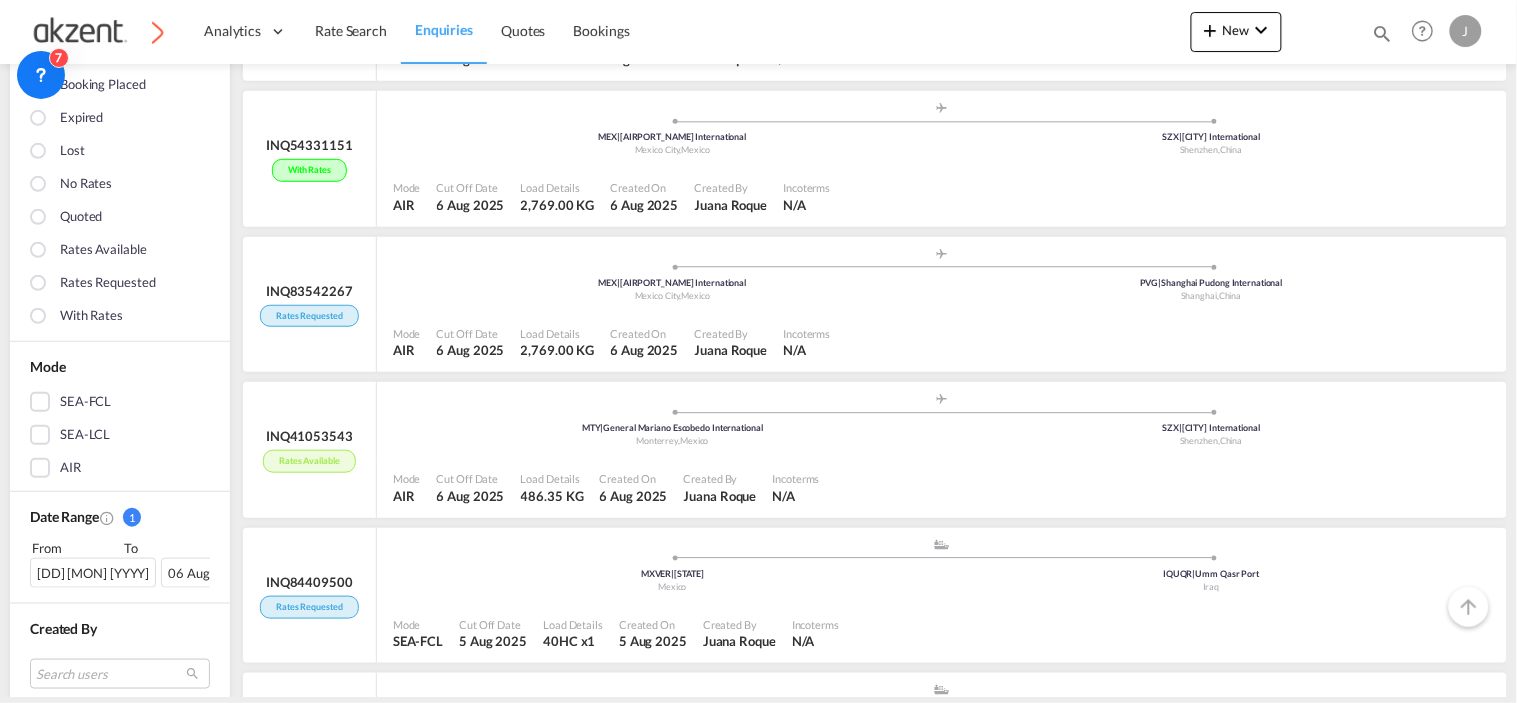 scroll, scrollTop: 333, scrollLeft: 0, axis: vertical 